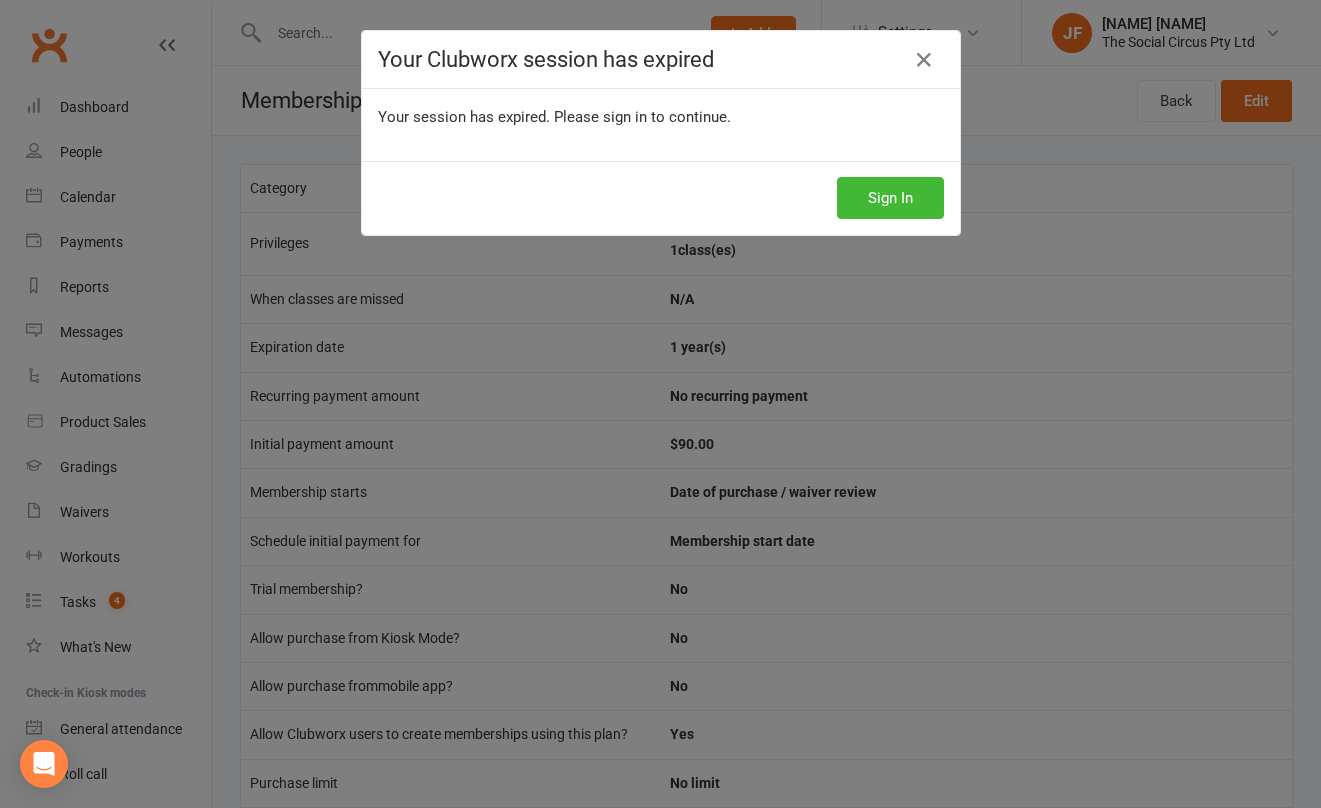 scroll, scrollTop: 0, scrollLeft: 0, axis: both 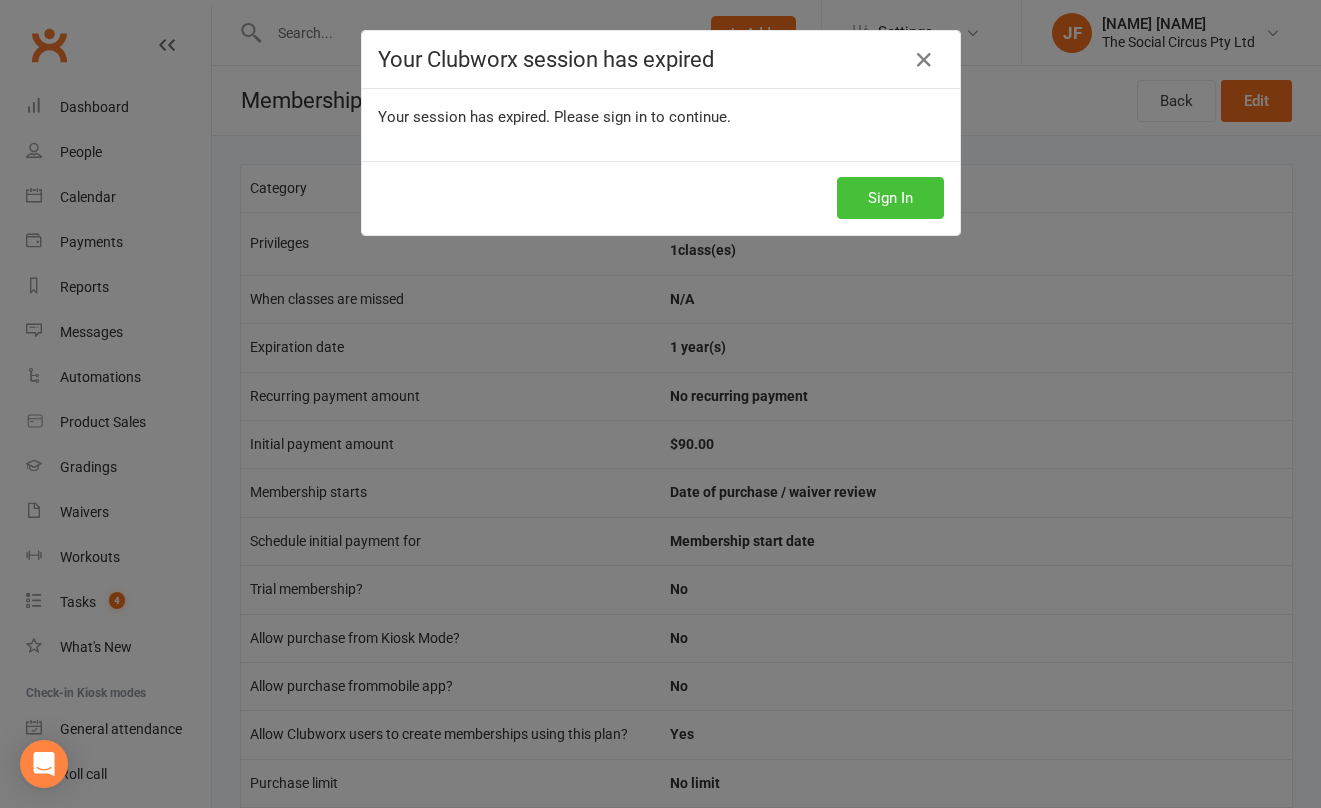 click on "Sign In" at bounding box center (890, 198) 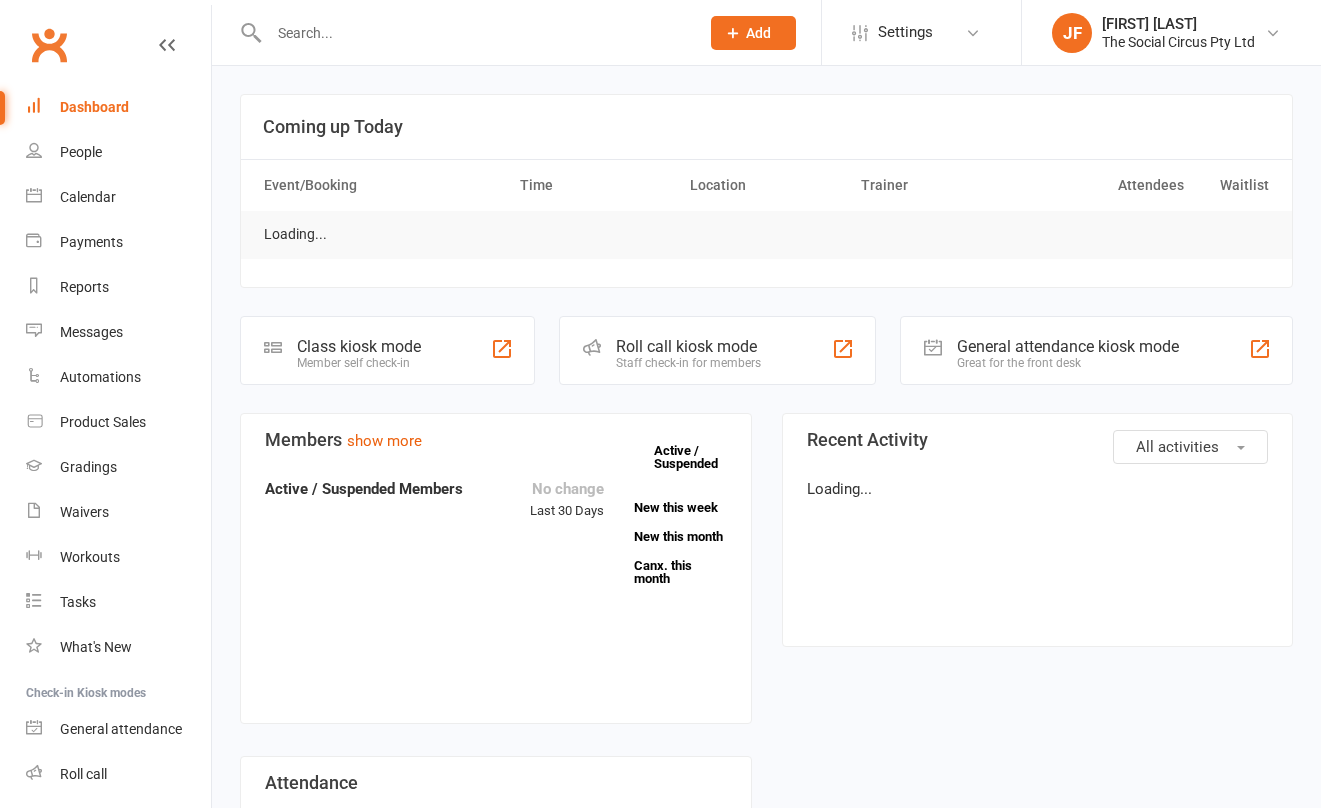 scroll, scrollTop: 0, scrollLeft: 0, axis: both 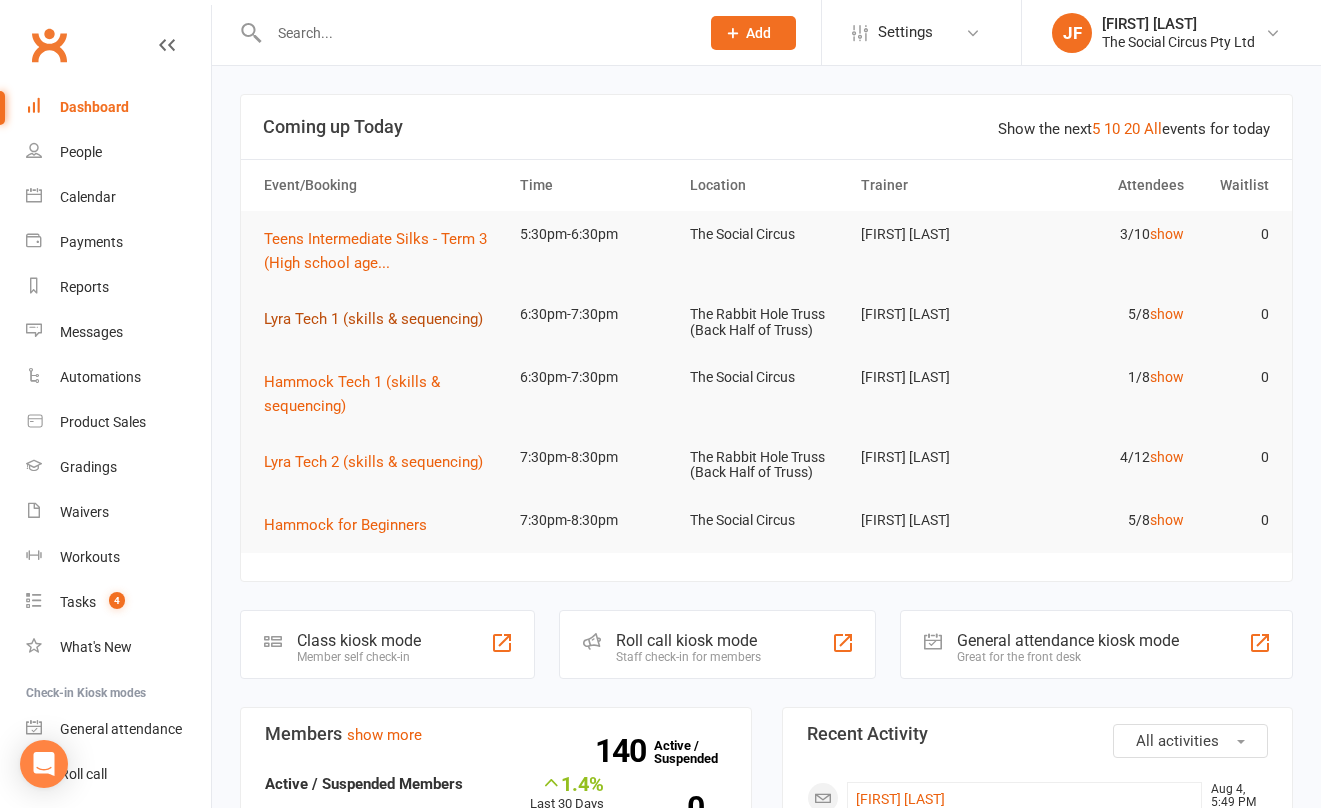 click on "Lyra Tech 1 (skills & sequencing)" at bounding box center (373, 319) 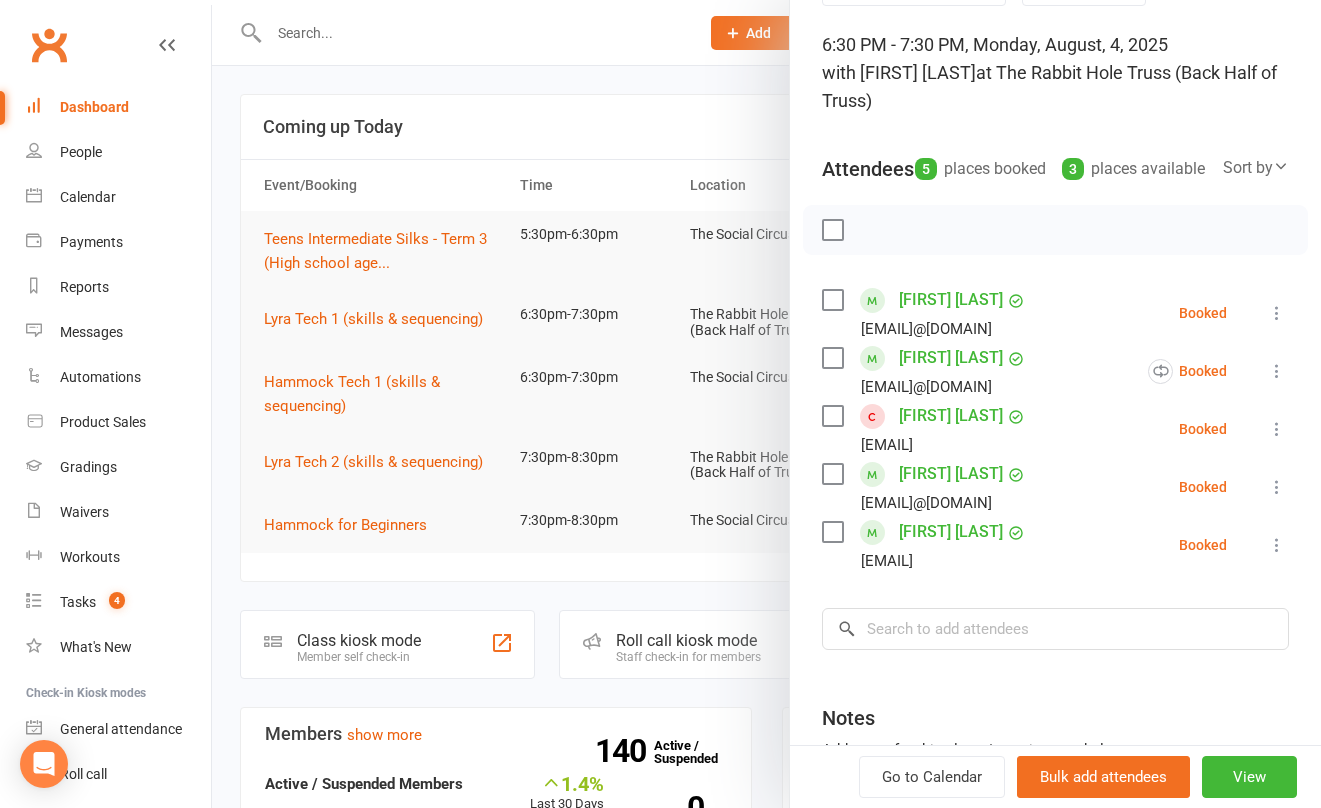 scroll, scrollTop: 117, scrollLeft: 0, axis: vertical 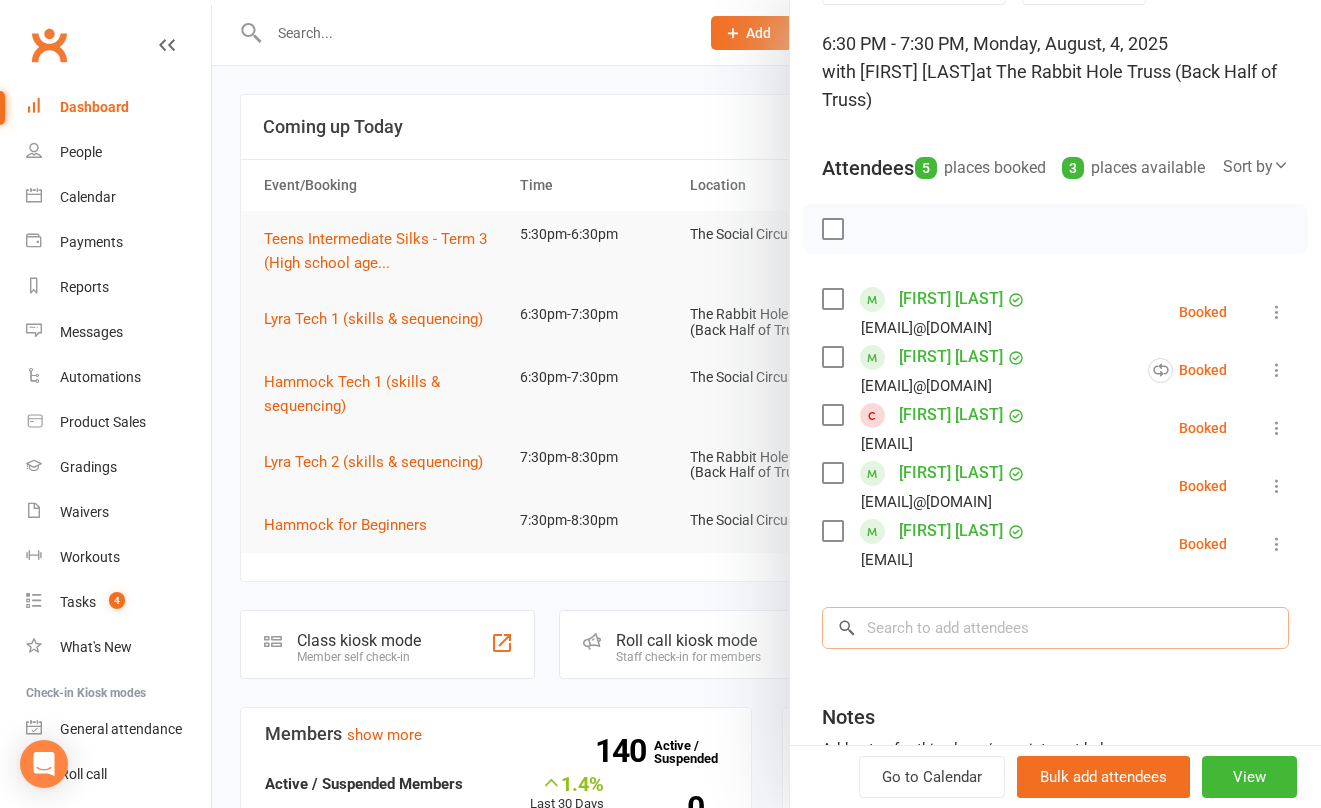 click at bounding box center [1055, 628] 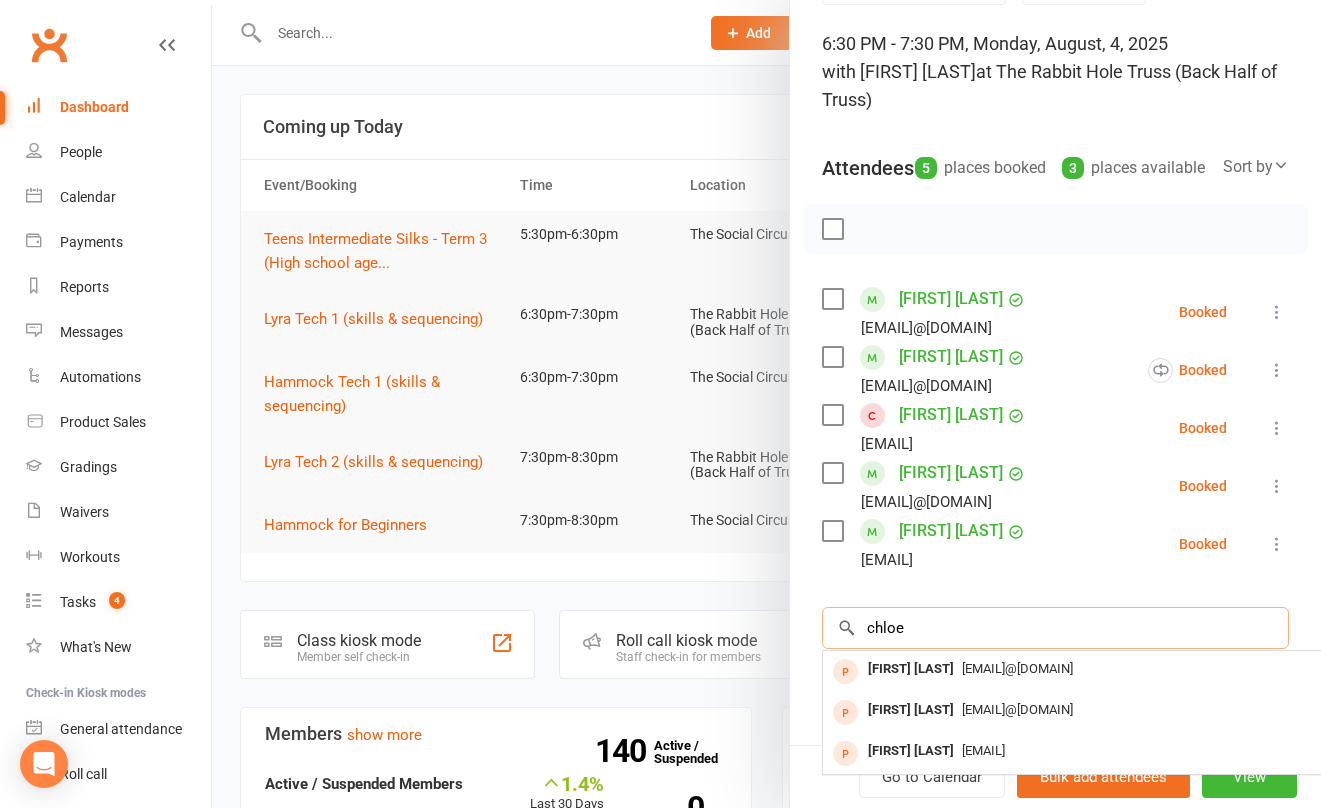 scroll, scrollTop: 161, scrollLeft: 0, axis: vertical 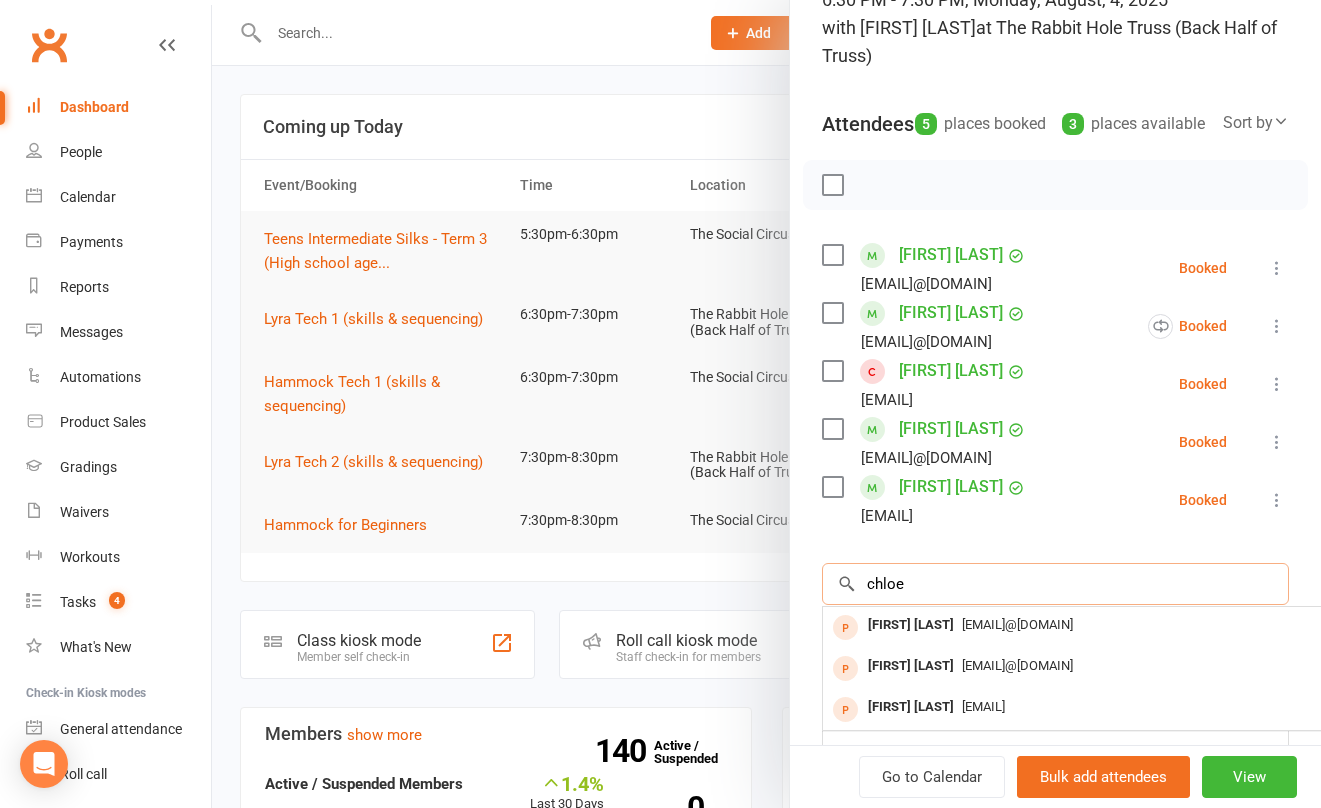 type on "chloe" 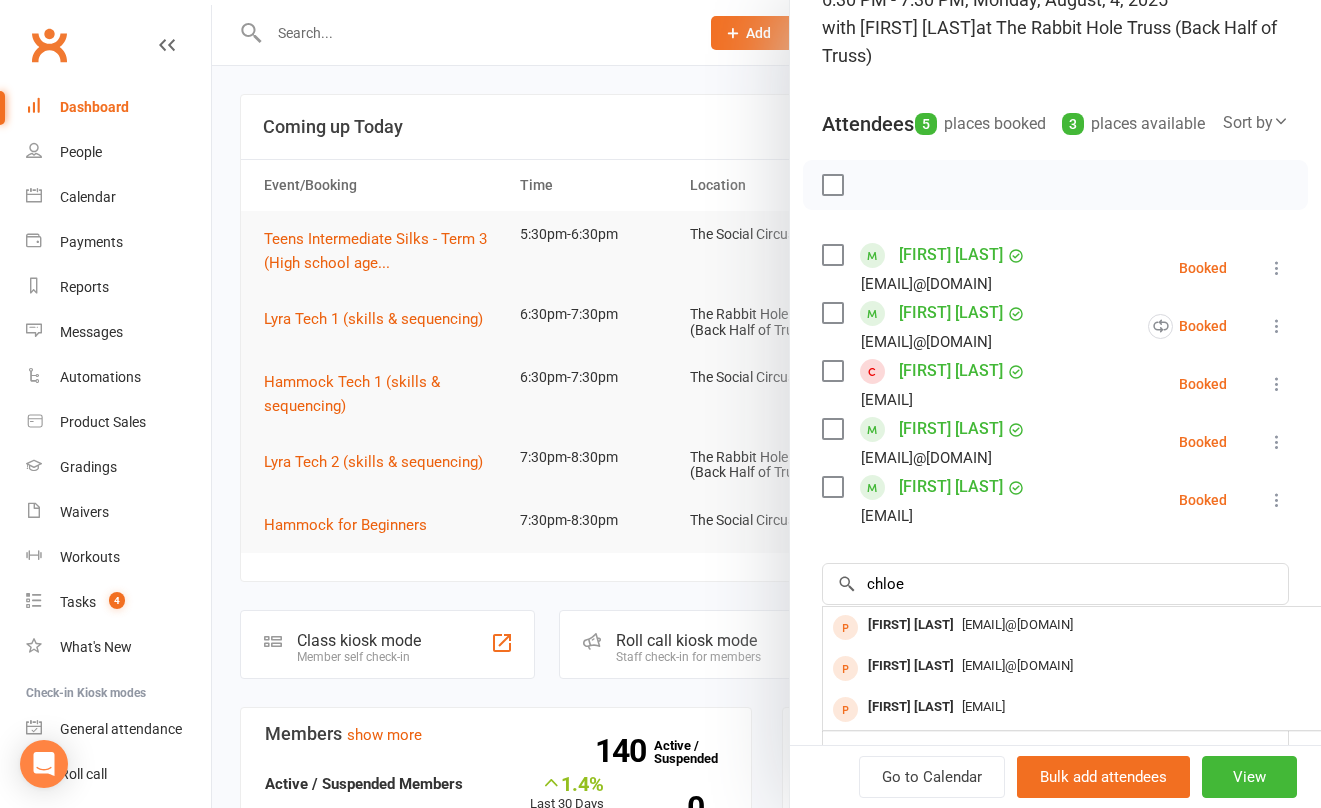 click on "Dashboard" at bounding box center (94, 107) 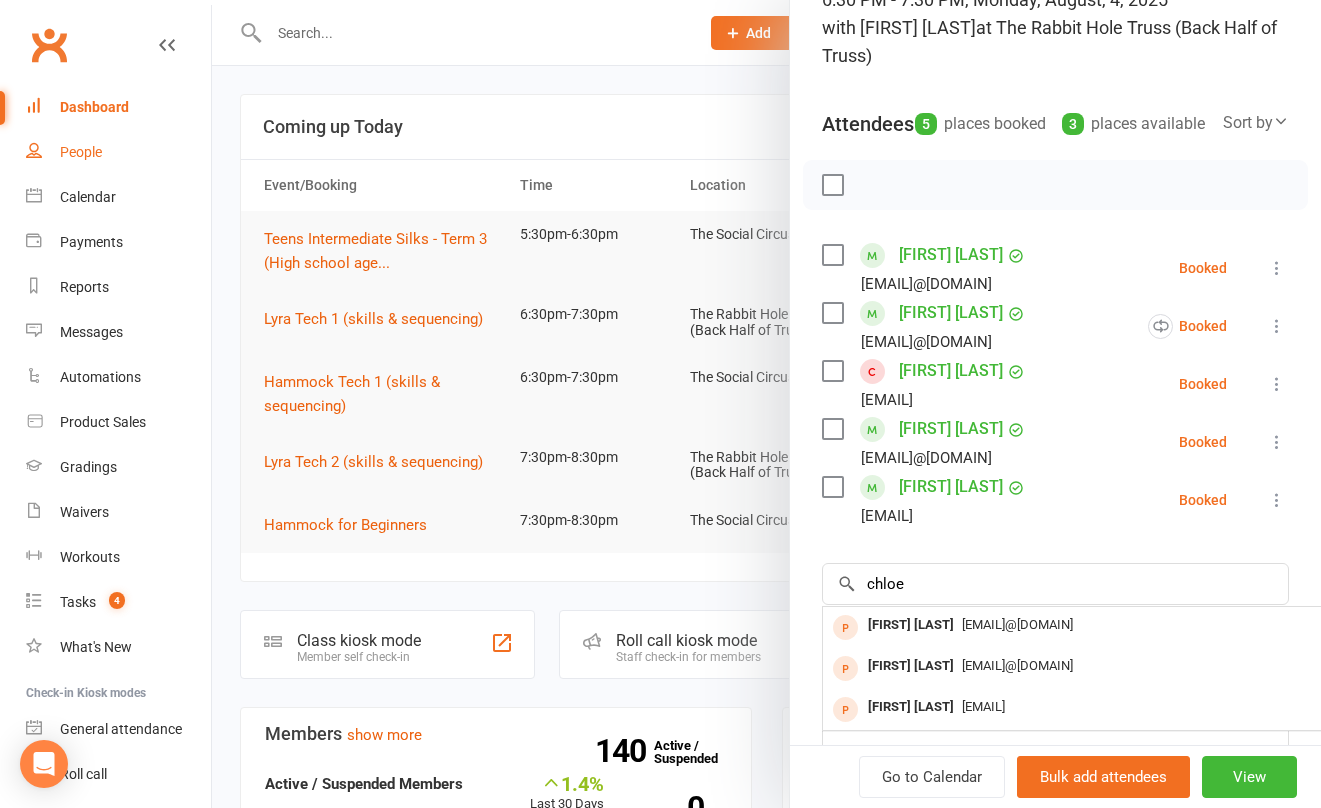 type 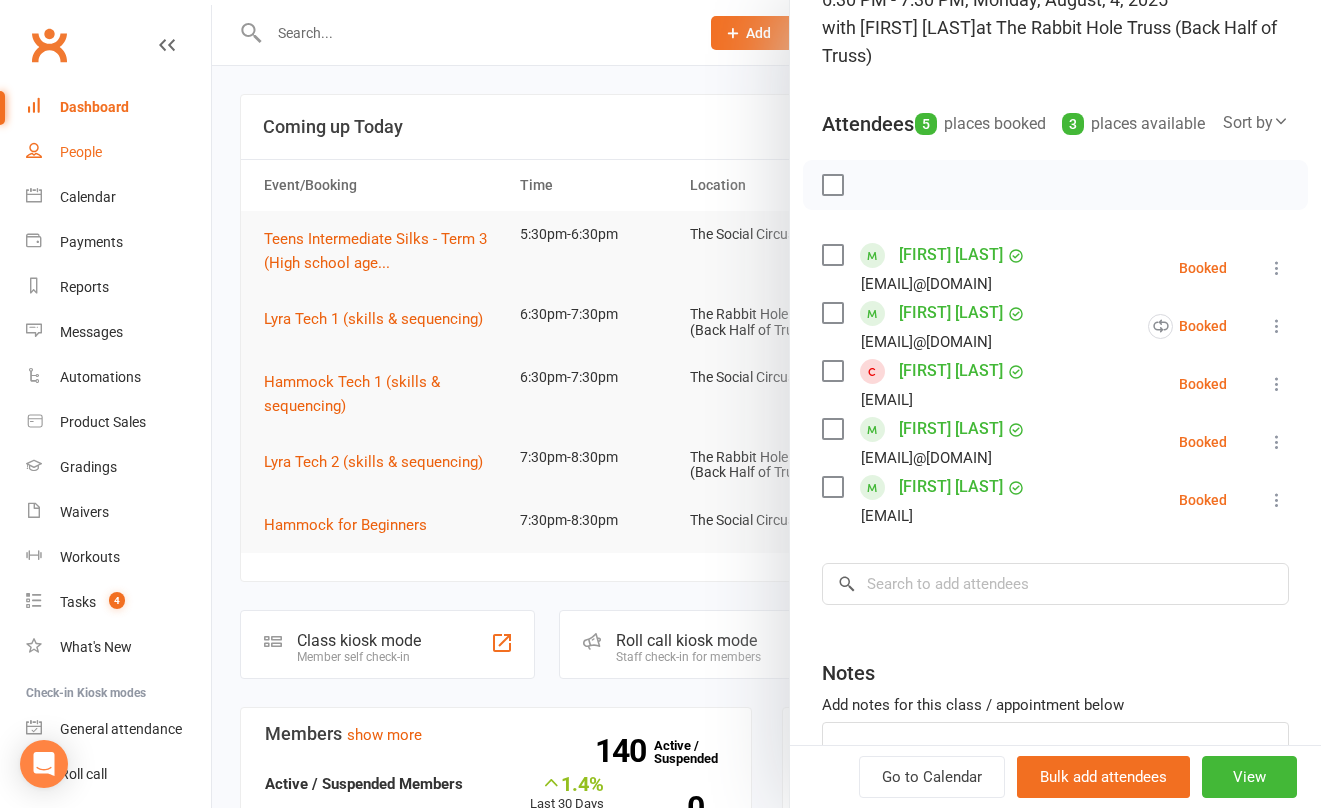 click on "People" at bounding box center (81, 152) 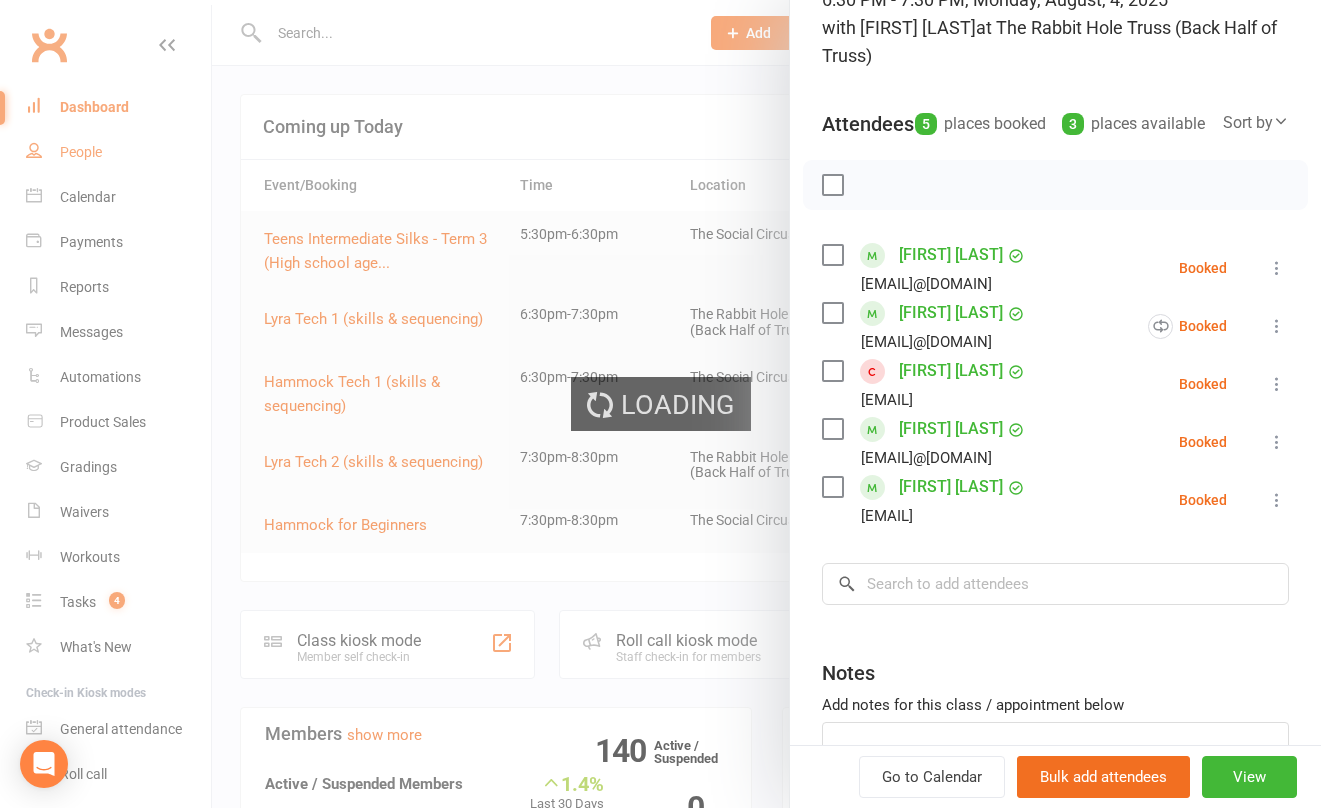 select on "100" 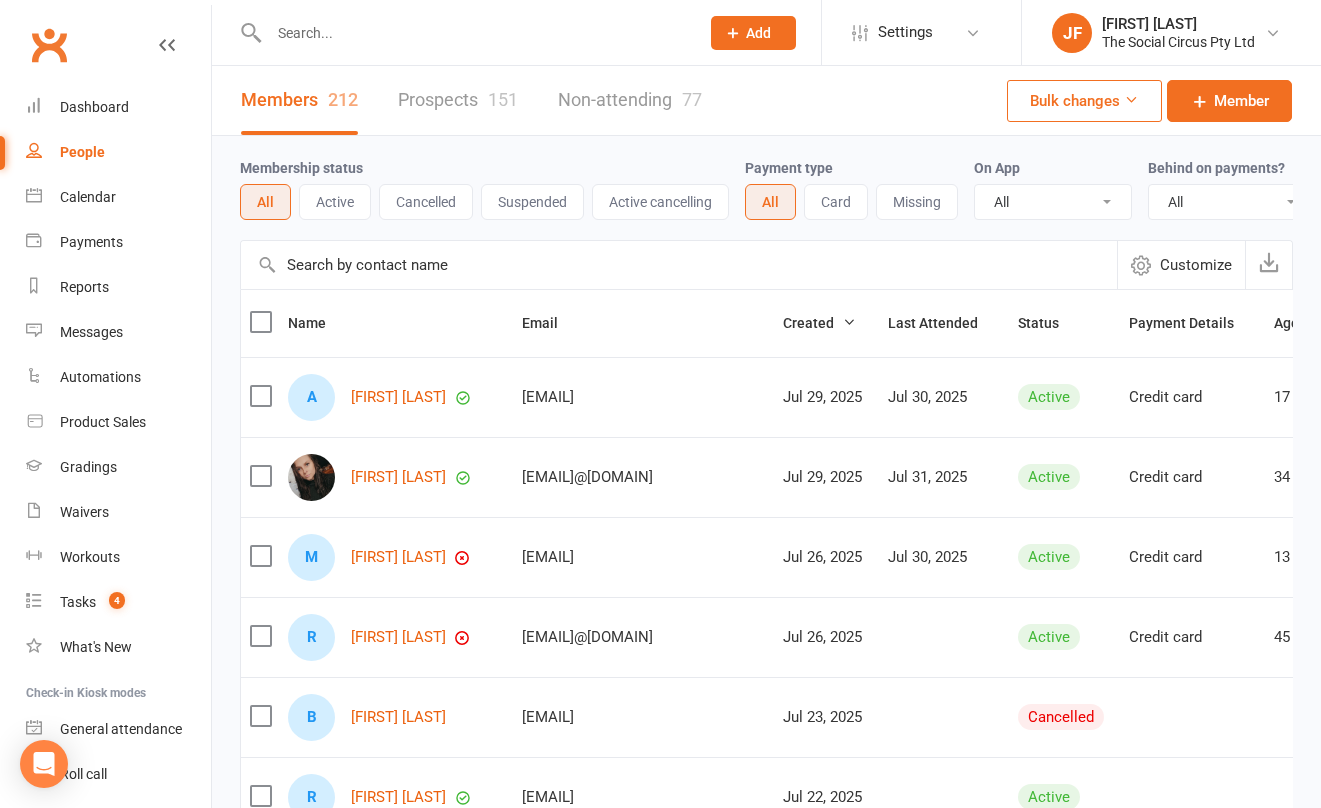 click on "Prospects 151" at bounding box center [458, 100] 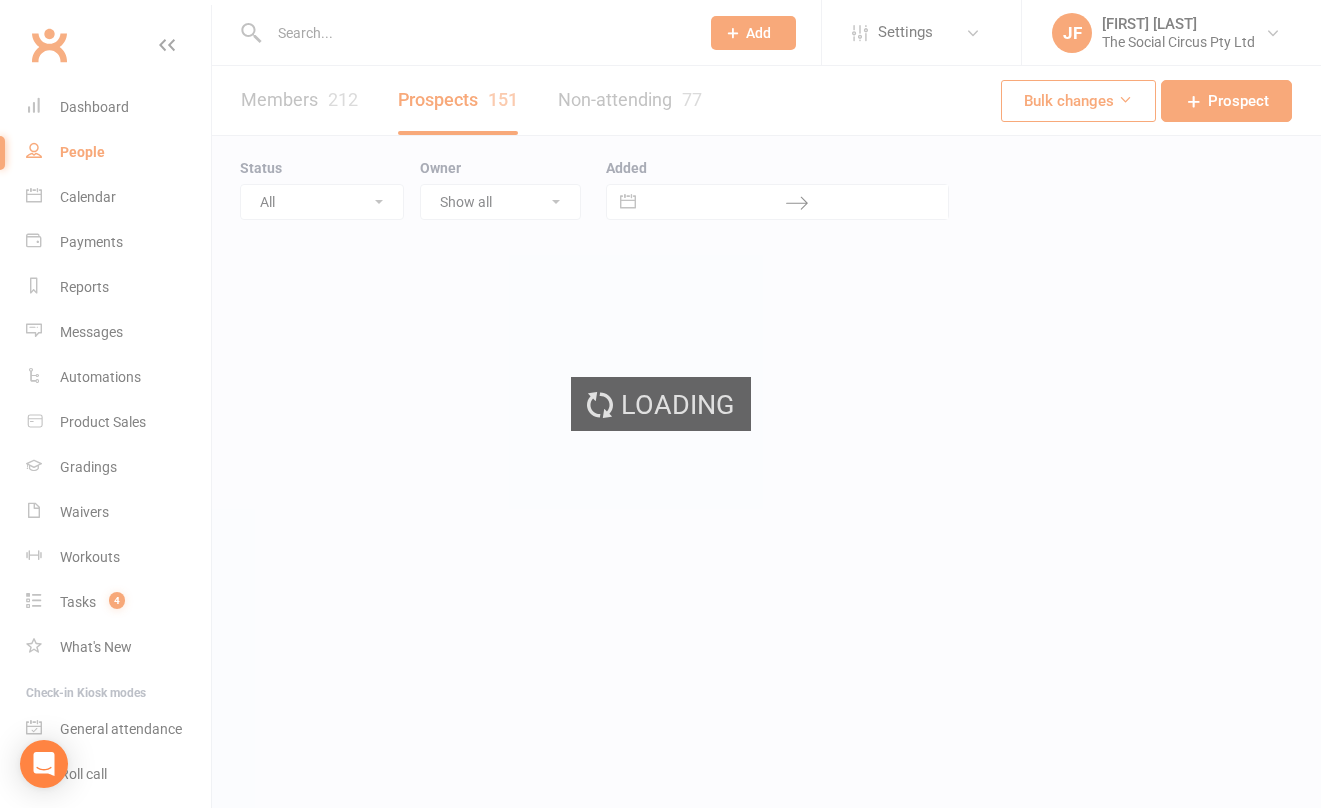 select on "100" 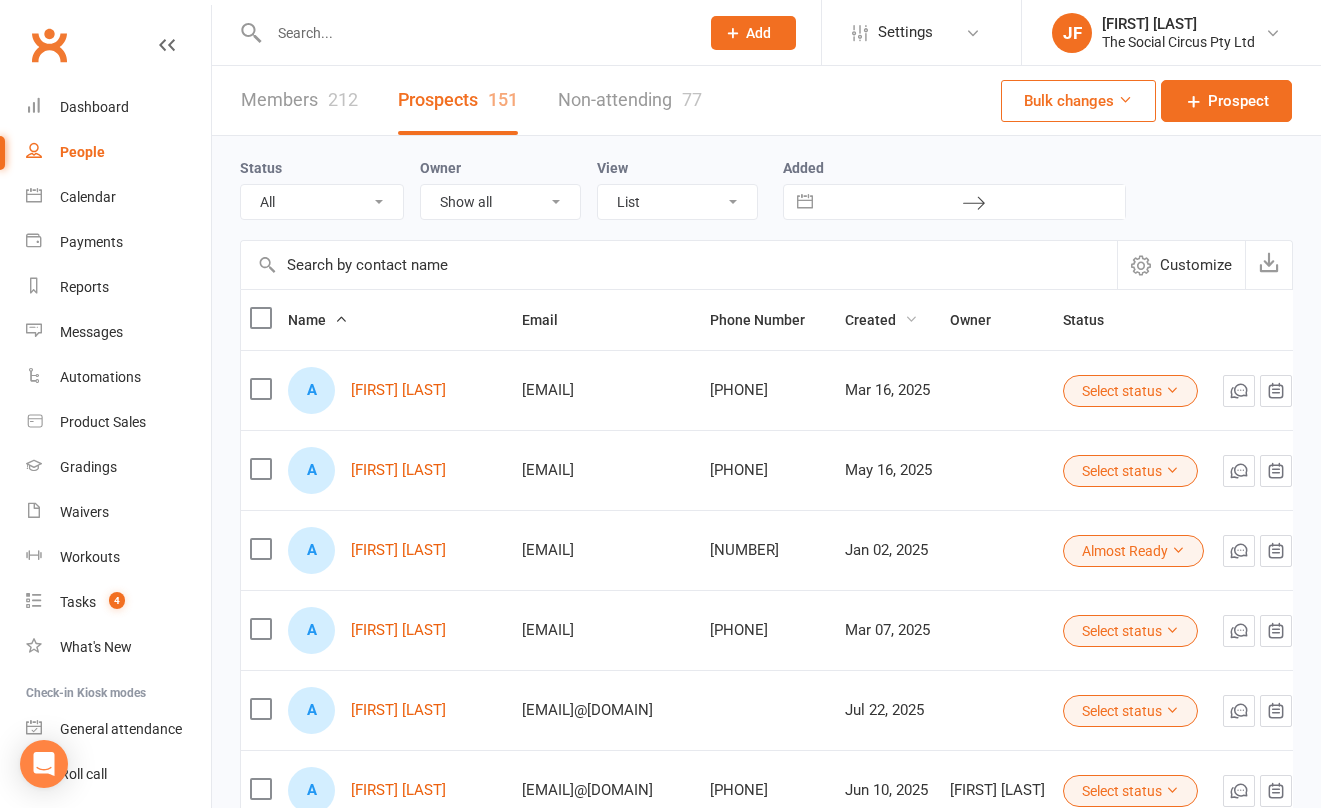 click on "Created" at bounding box center (881, 320) 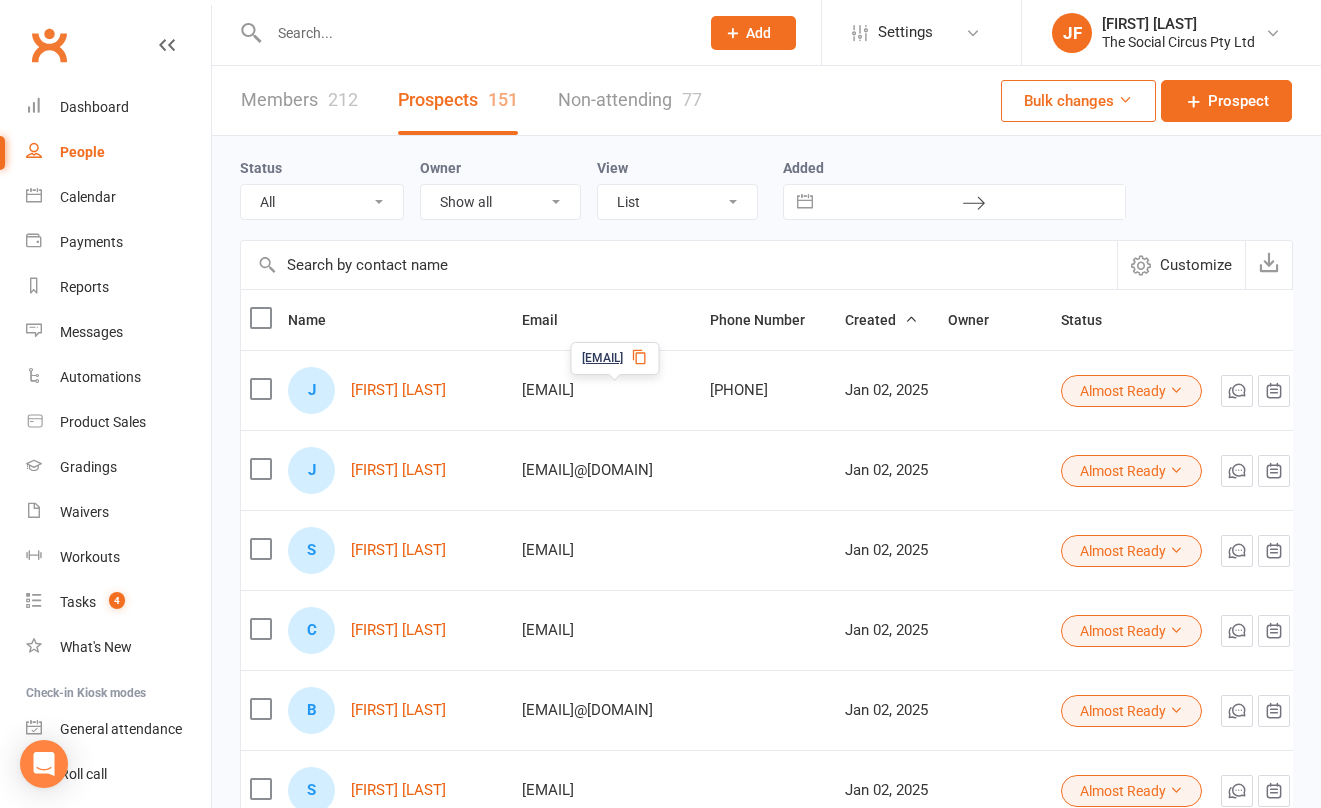 click on "Created" at bounding box center [881, 320] 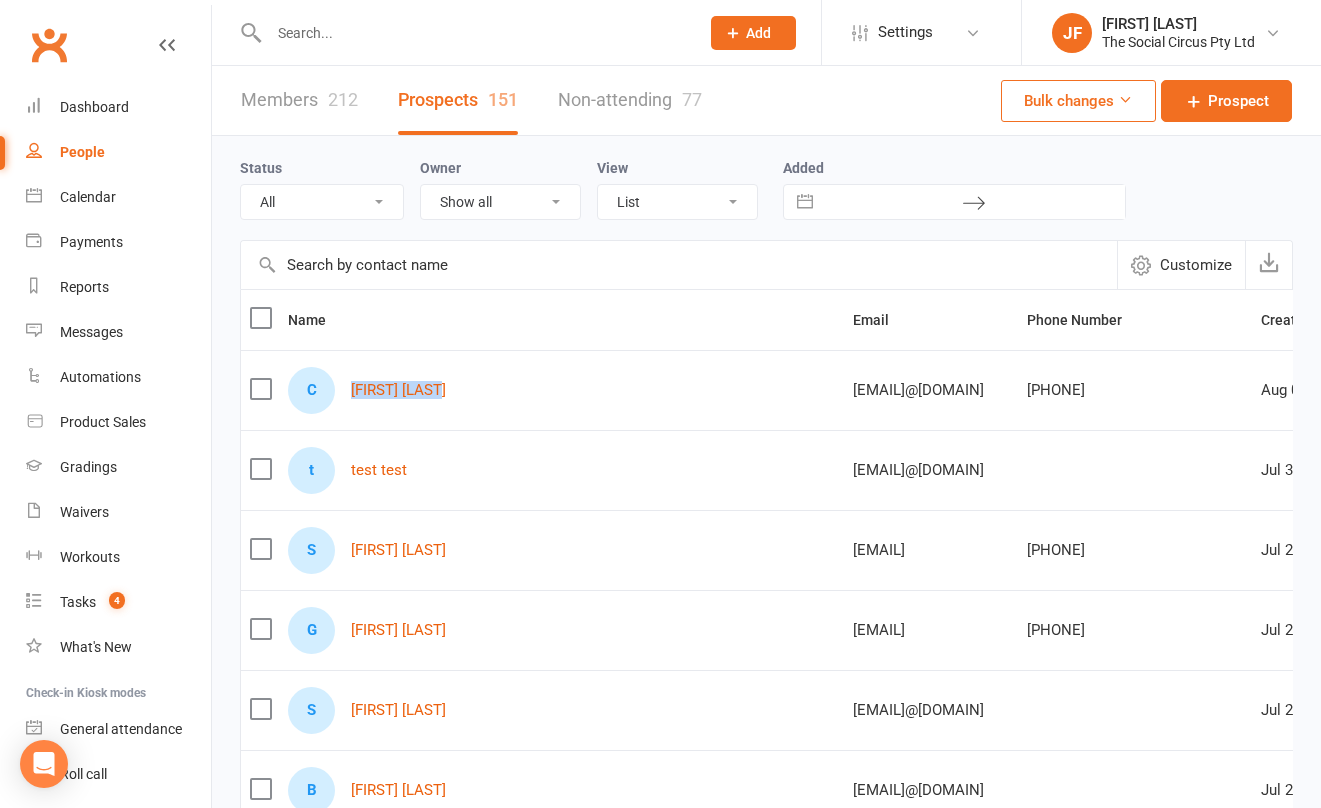 drag, startPoint x: 455, startPoint y: 387, endPoint x: 340, endPoint y: 389, distance: 115.01739 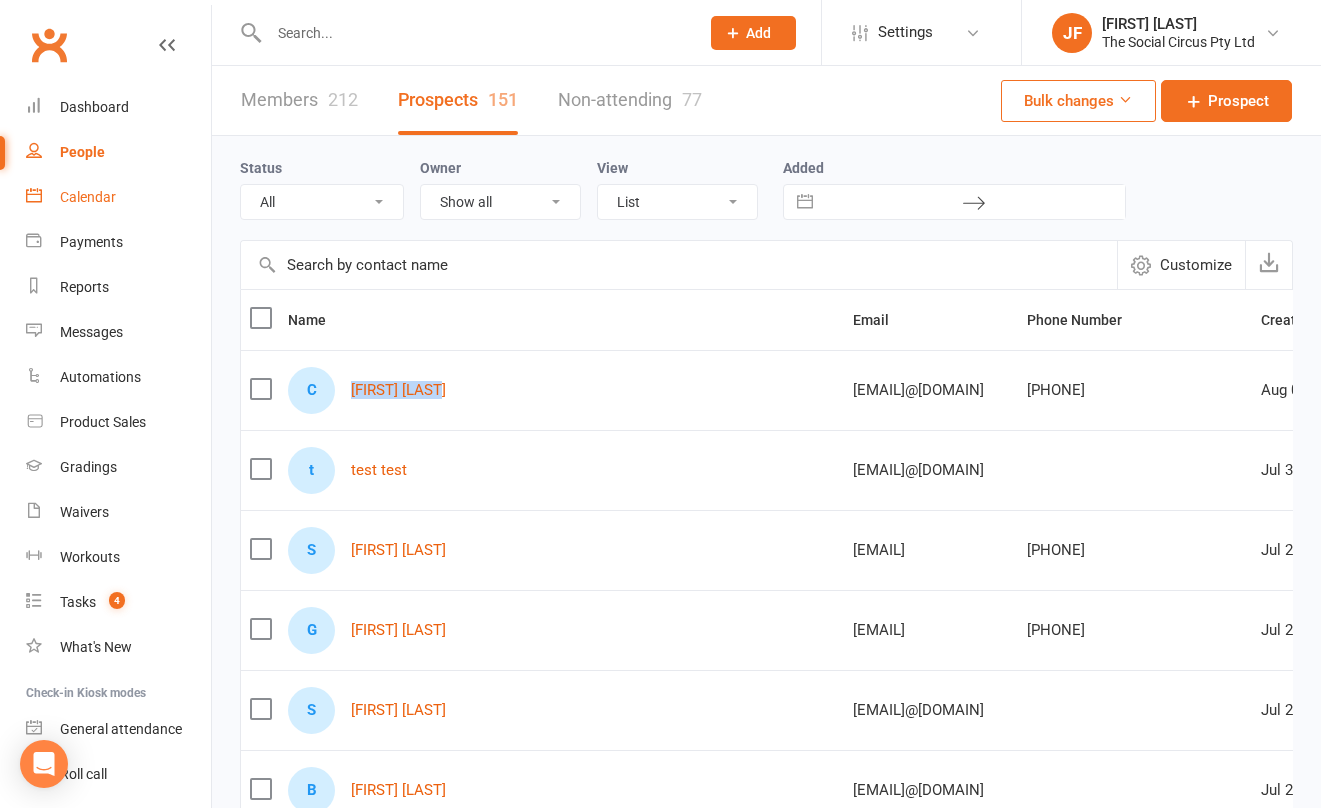 click on "Calendar" at bounding box center [118, 197] 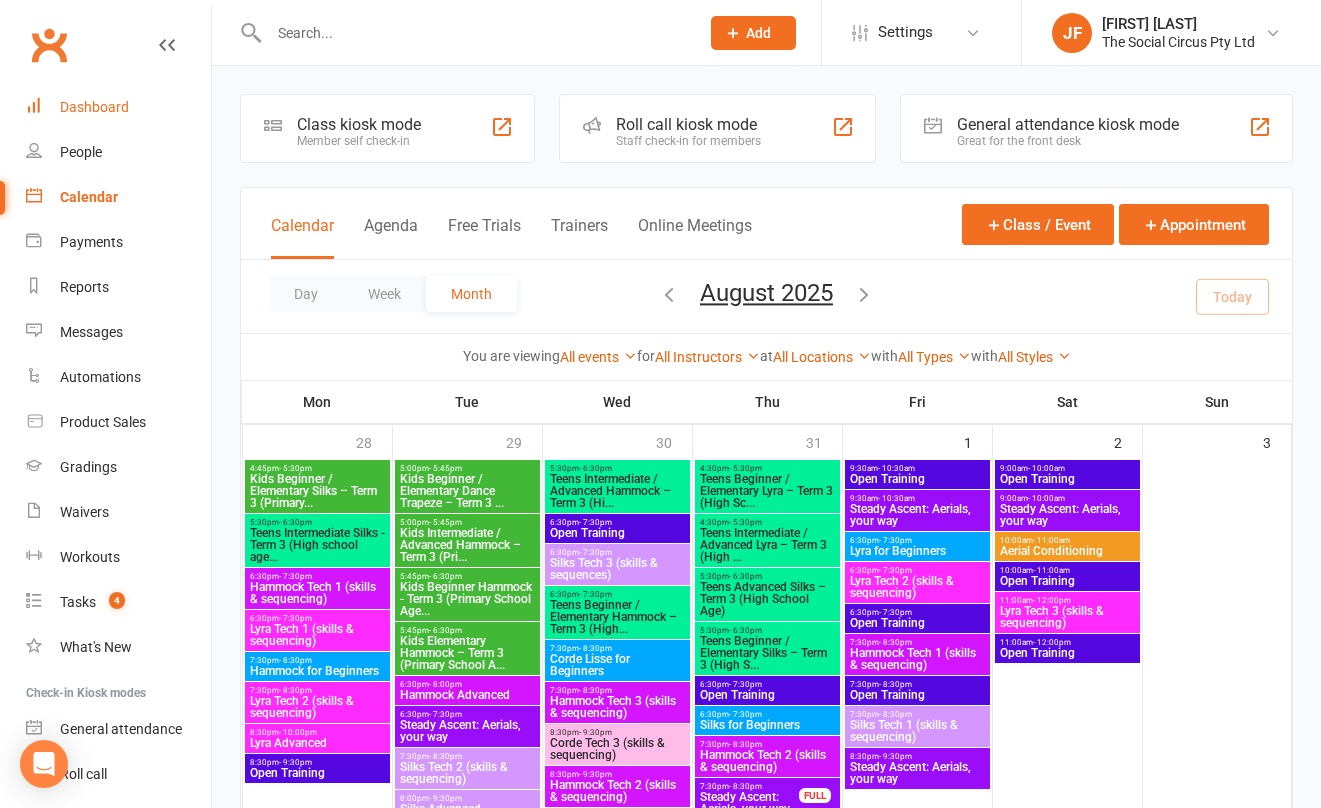 click on "Dashboard" at bounding box center [94, 107] 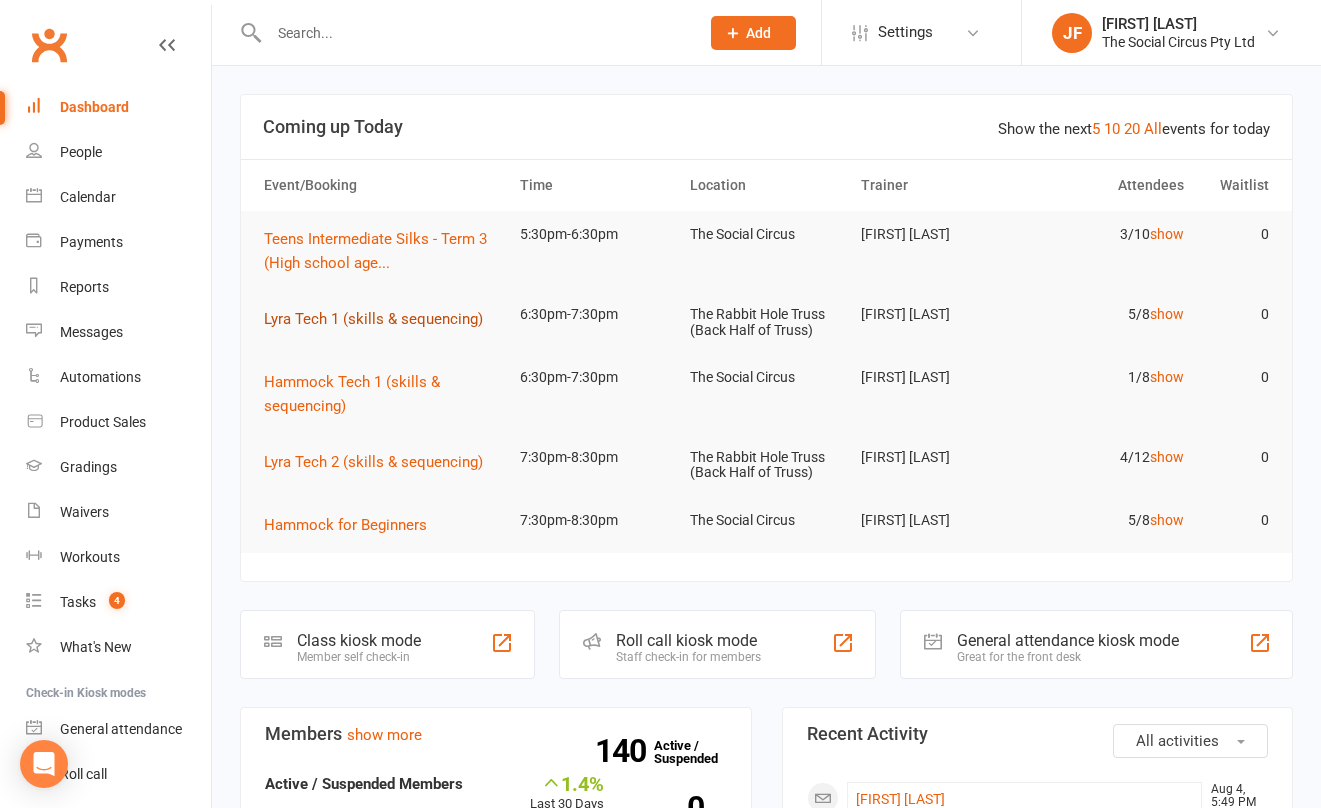 click on "Lyra Tech 1 (skills & sequencing)" at bounding box center (373, 319) 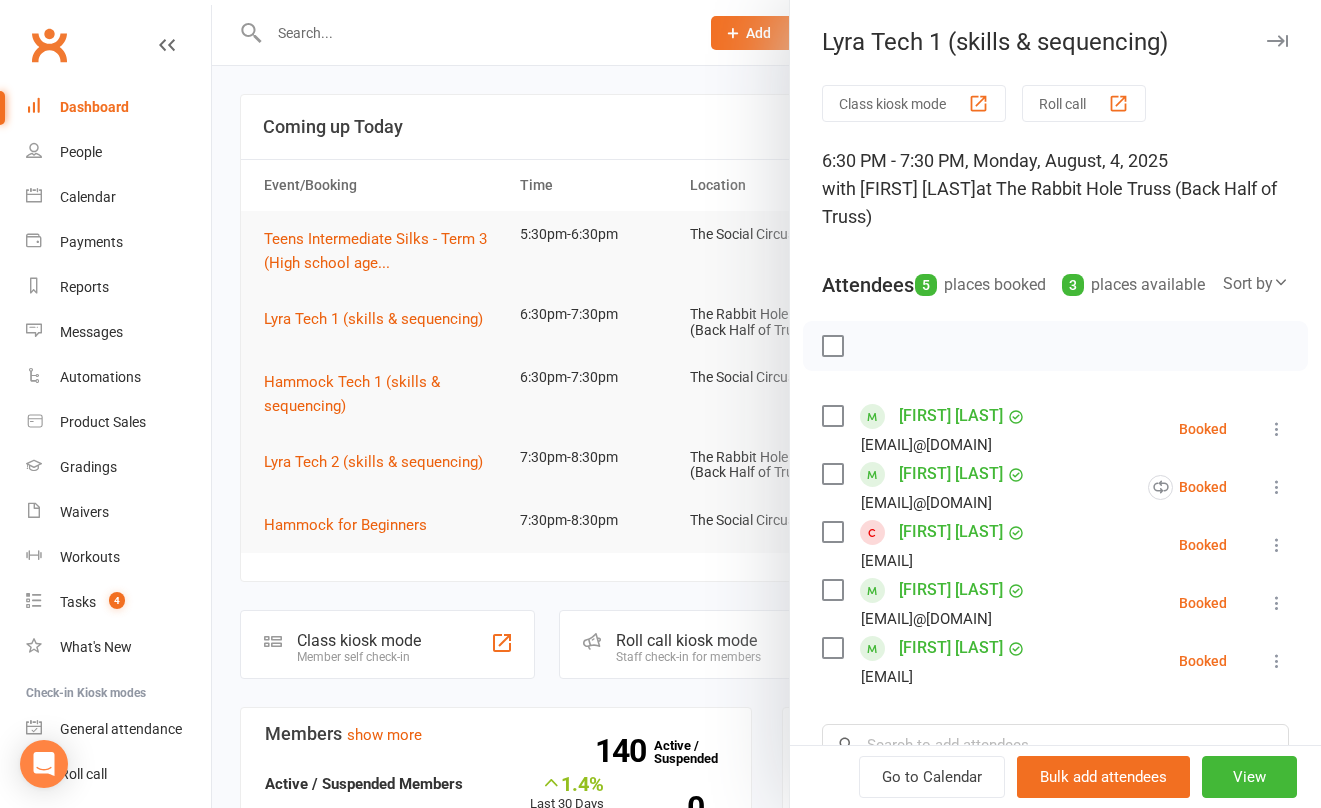 scroll, scrollTop: 84, scrollLeft: 0, axis: vertical 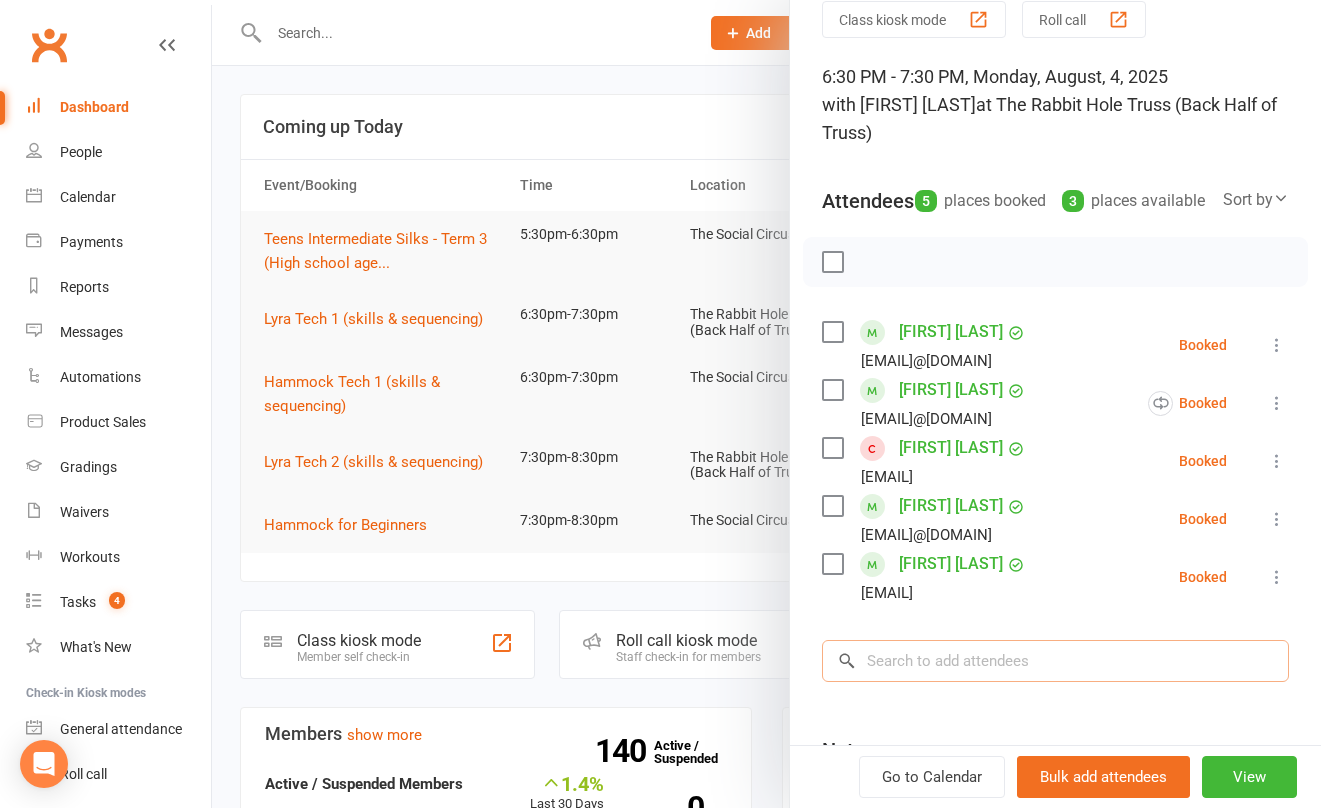 click at bounding box center (1055, 661) 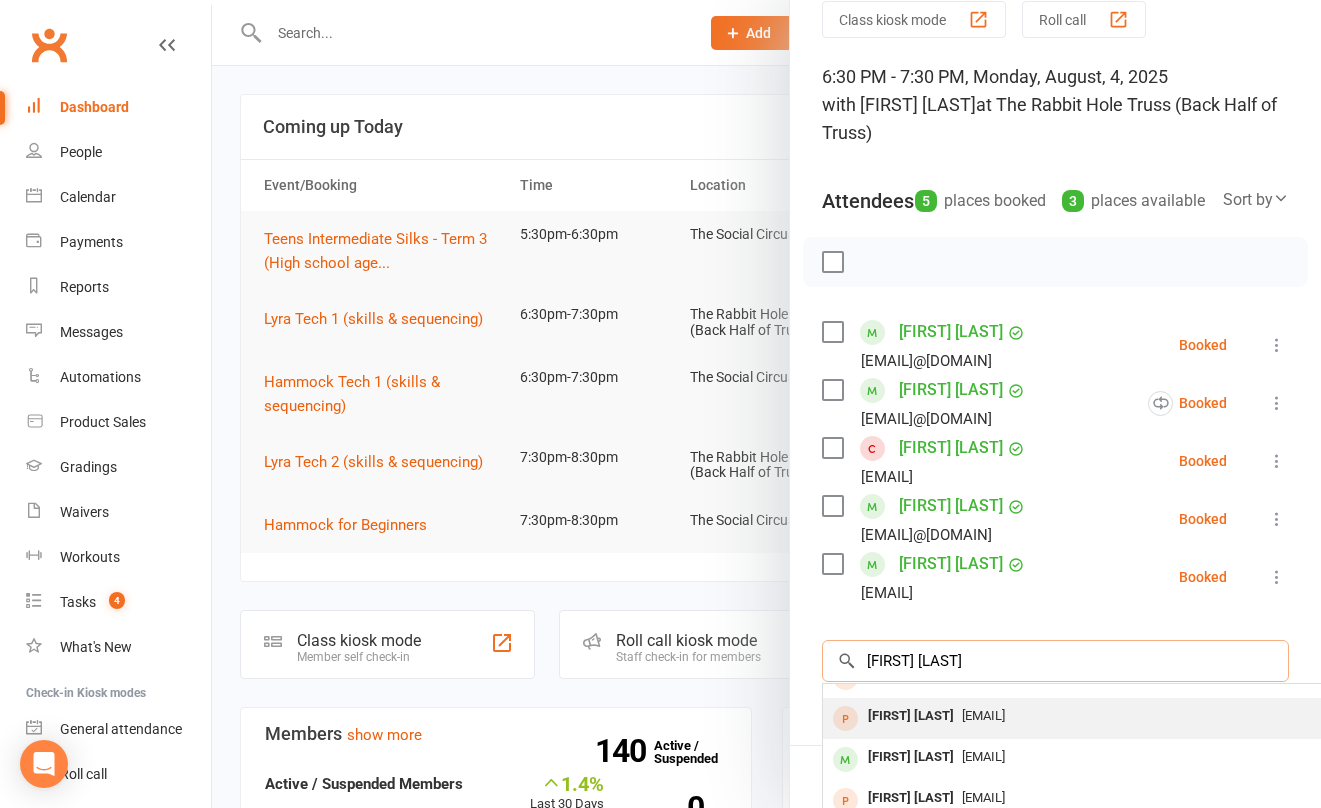 scroll, scrollTop: 0, scrollLeft: 0, axis: both 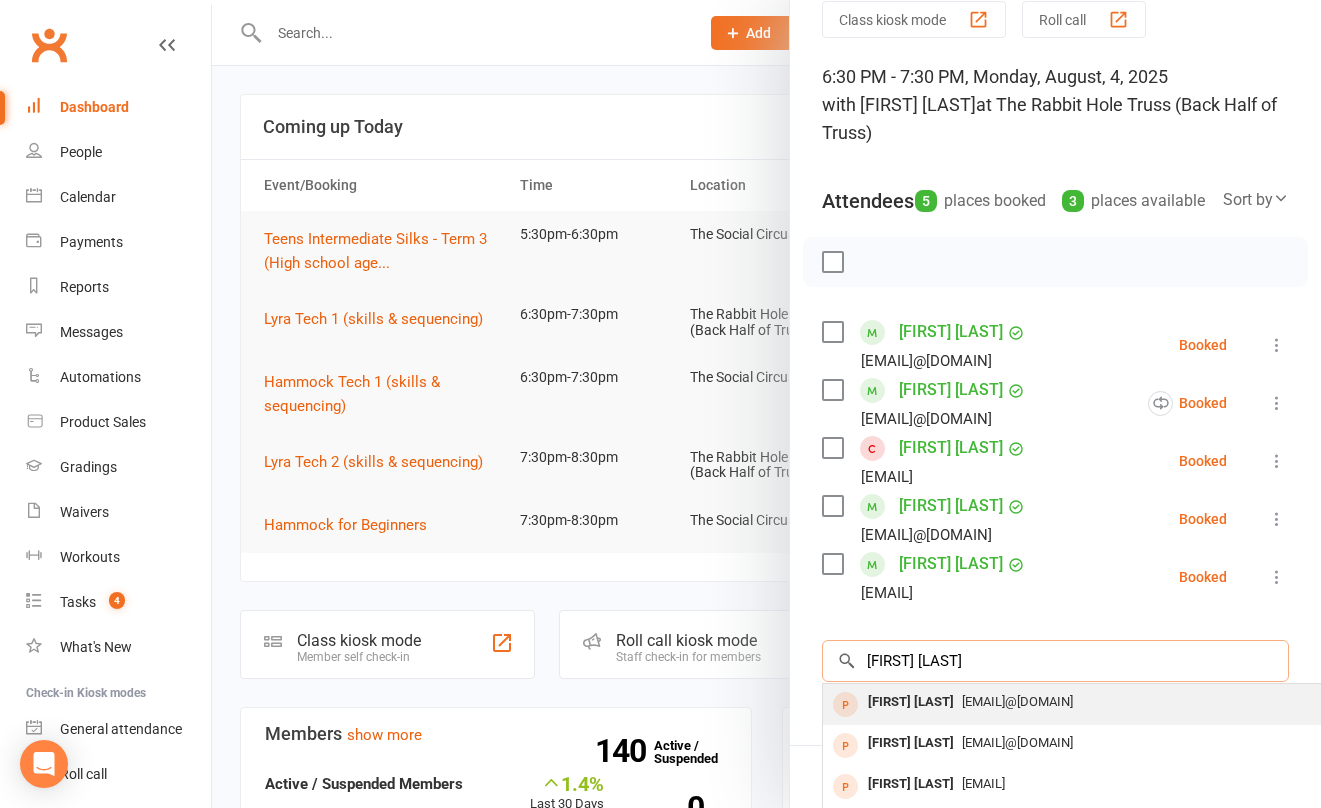 type on "[FIRST] [LAST]" 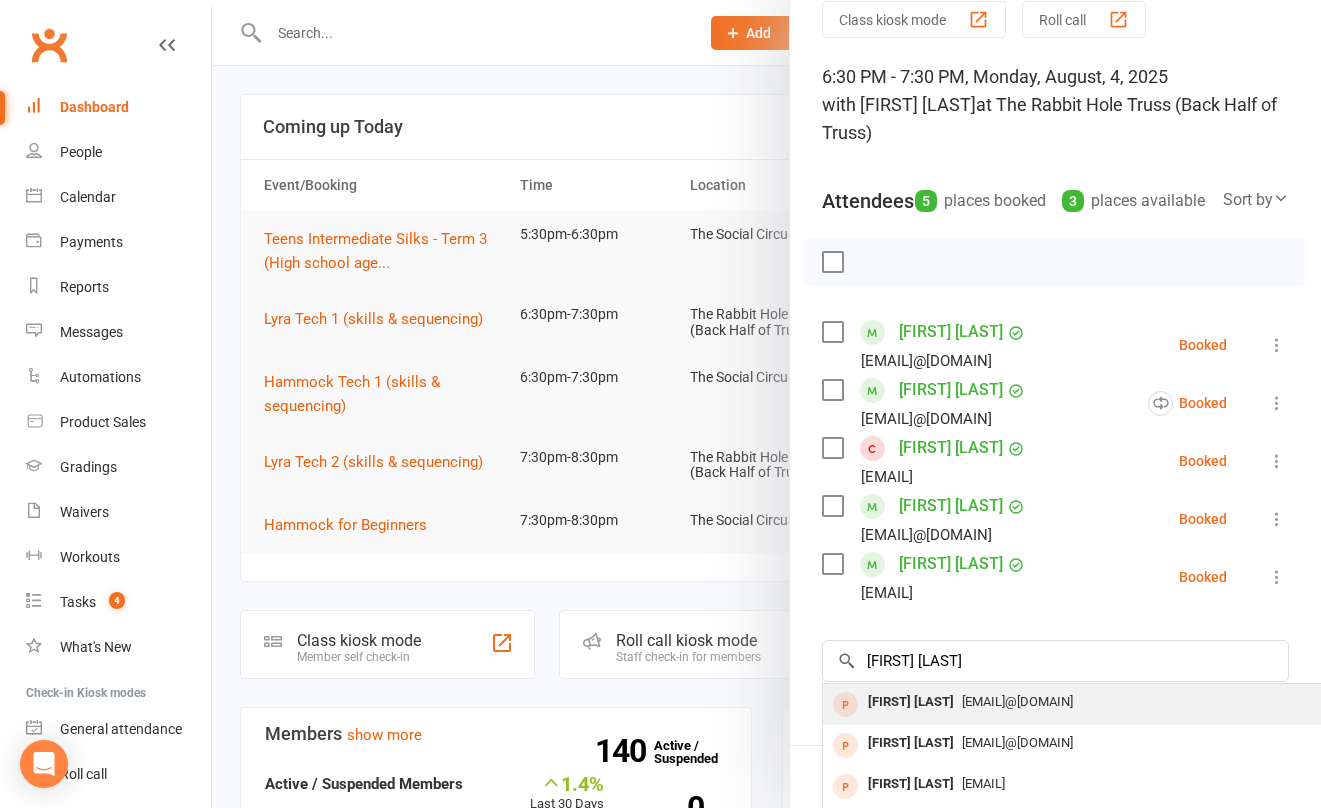 click on "[EMAIL]@[DOMAIN]" at bounding box center [1017, 701] 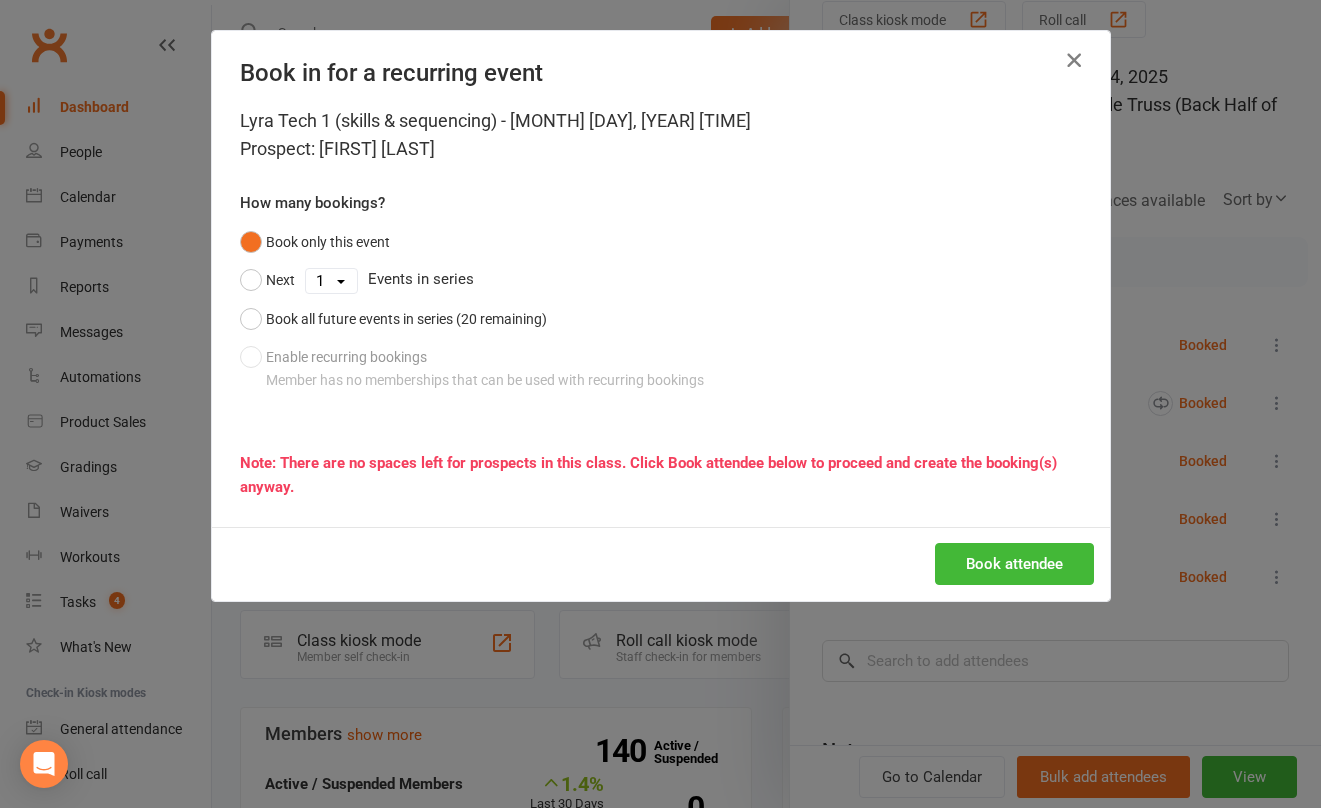 click at bounding box center (1074, 60) 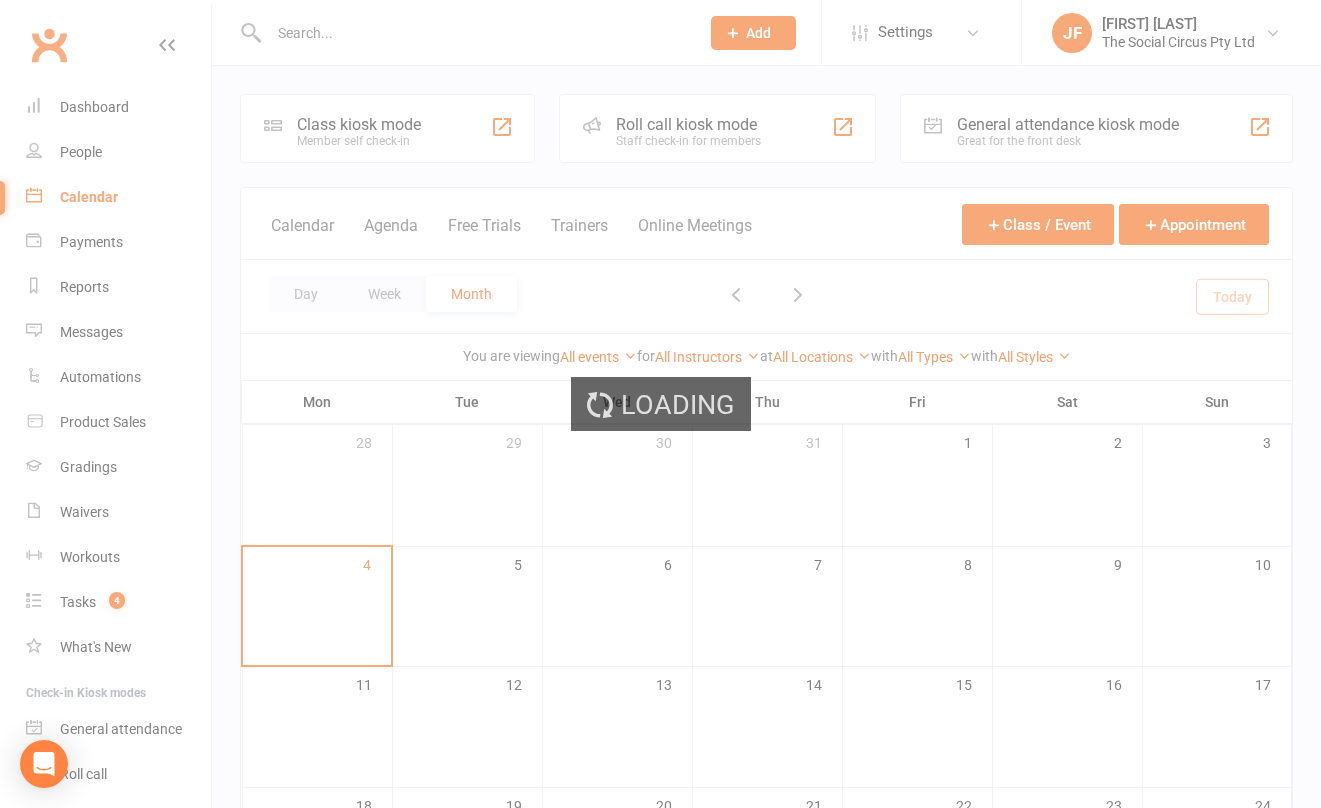 select on "100" 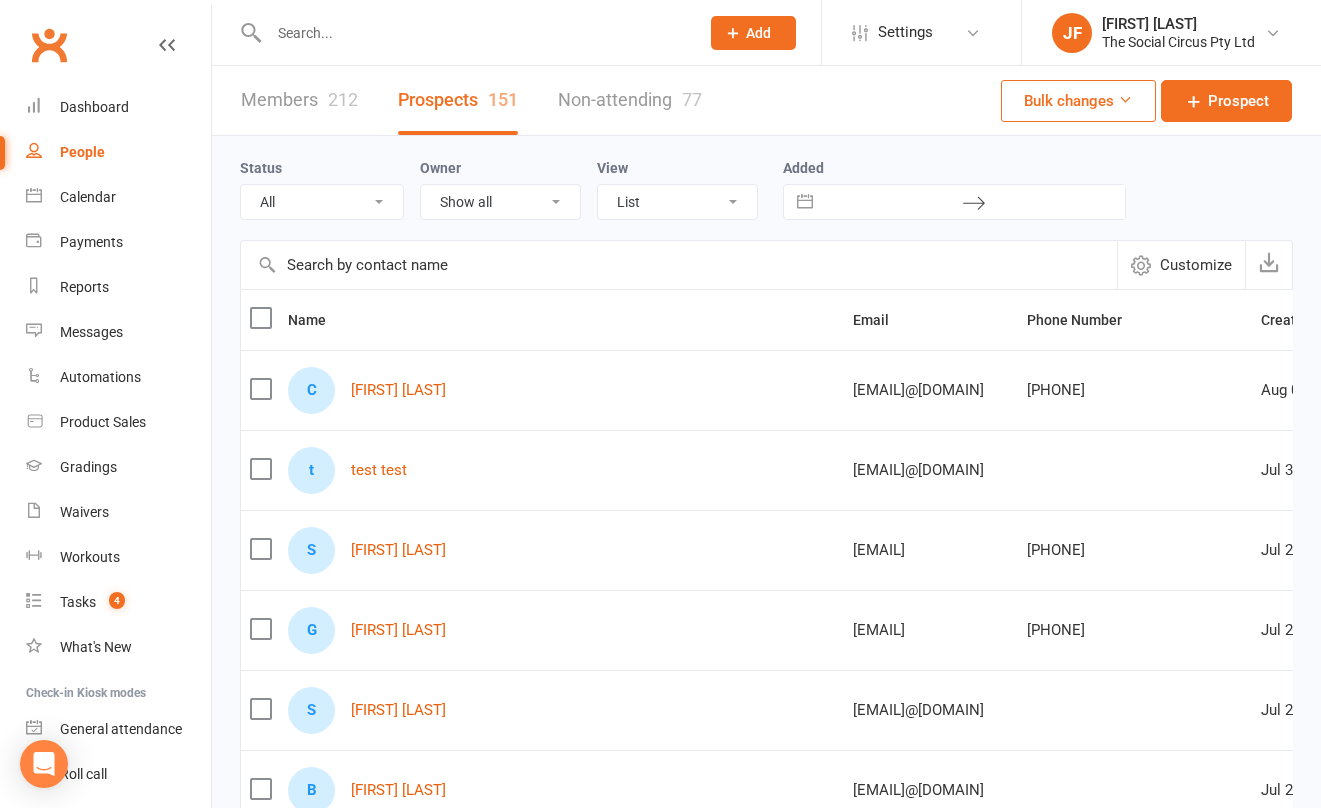 click at bounding box center [679, 265] 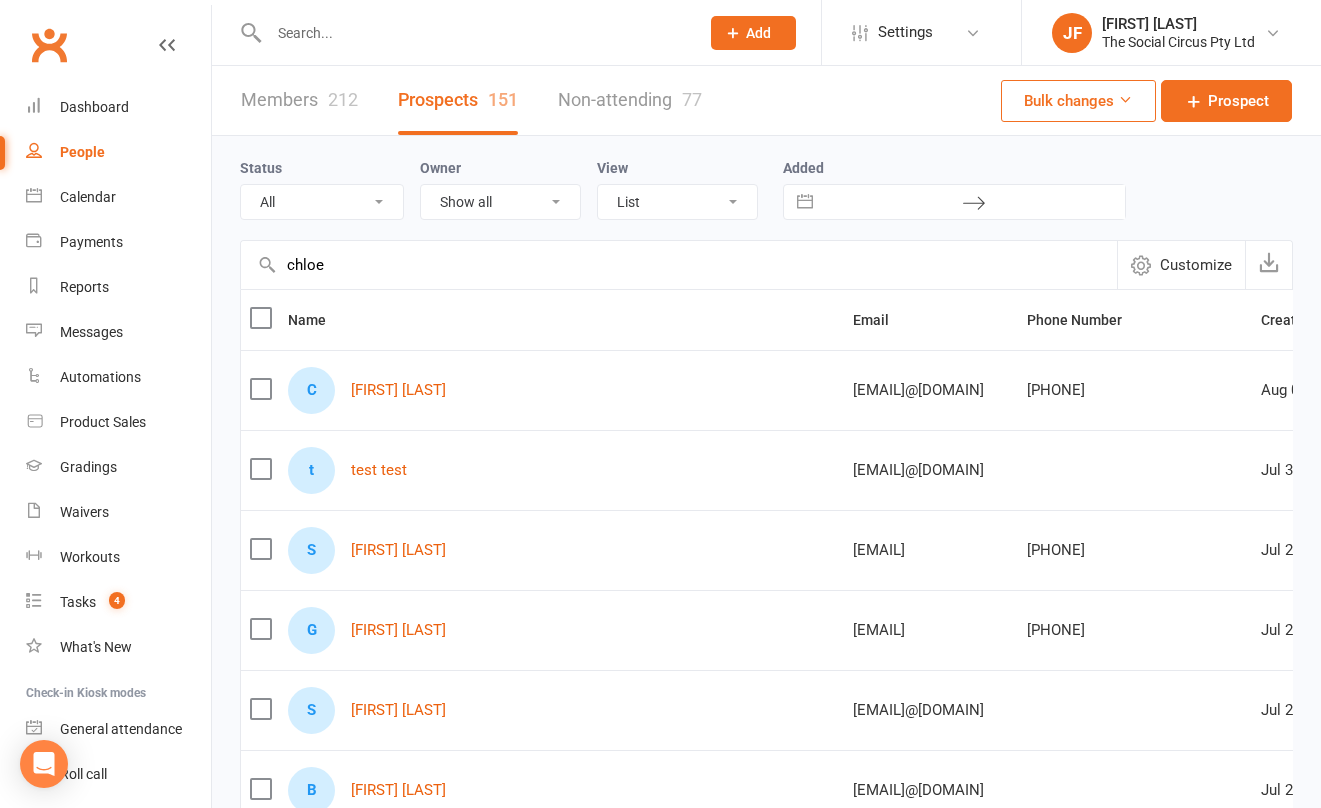 type on "chloe" 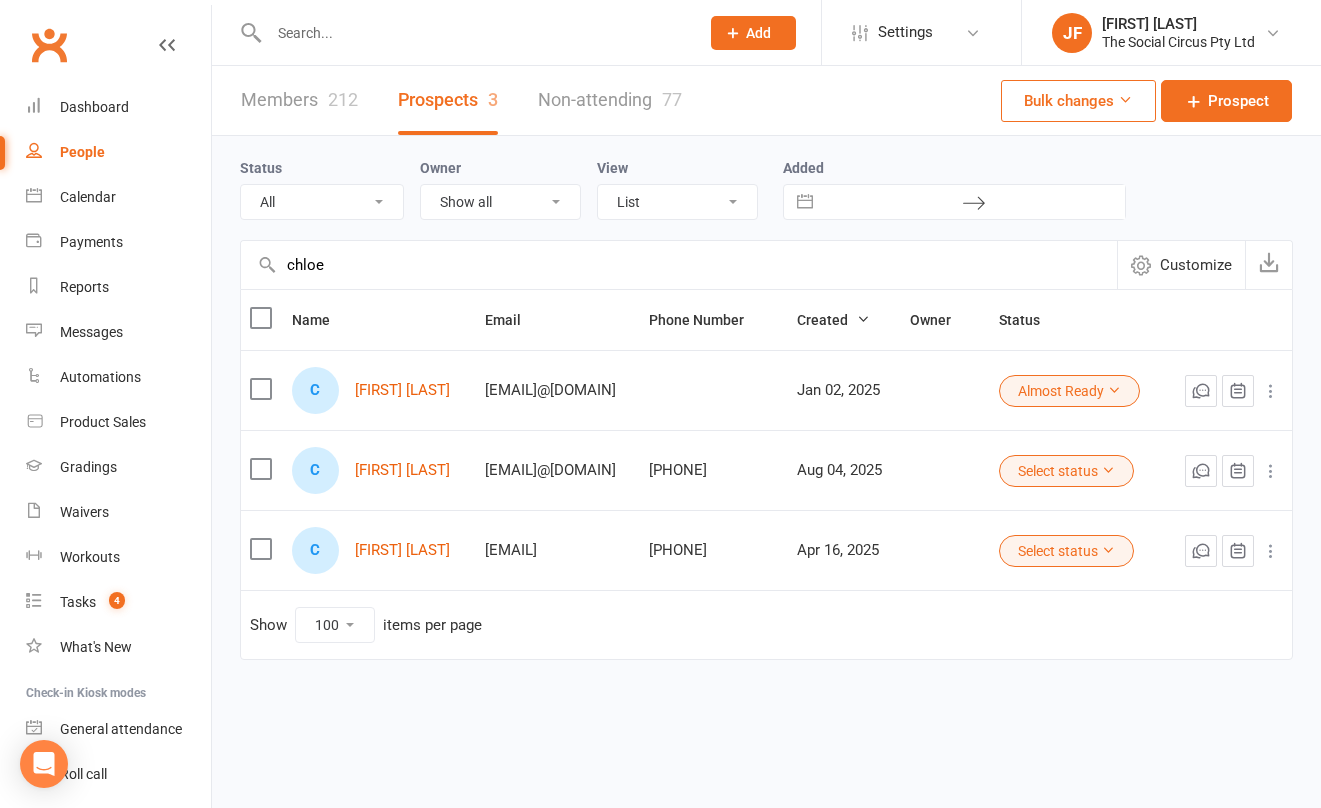 click at bounding box center [1271, 391] 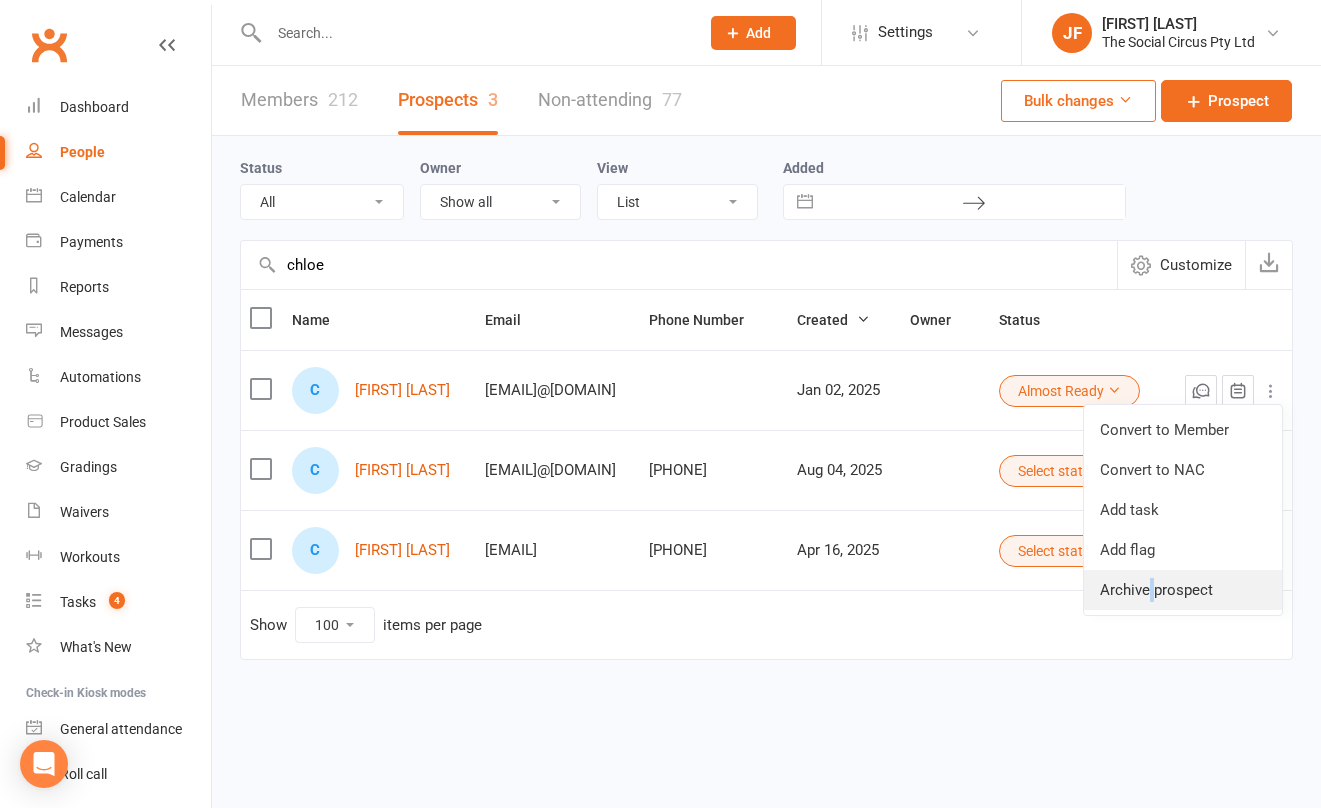 click on "Archive prospect" at bounding box center [1183, 590] 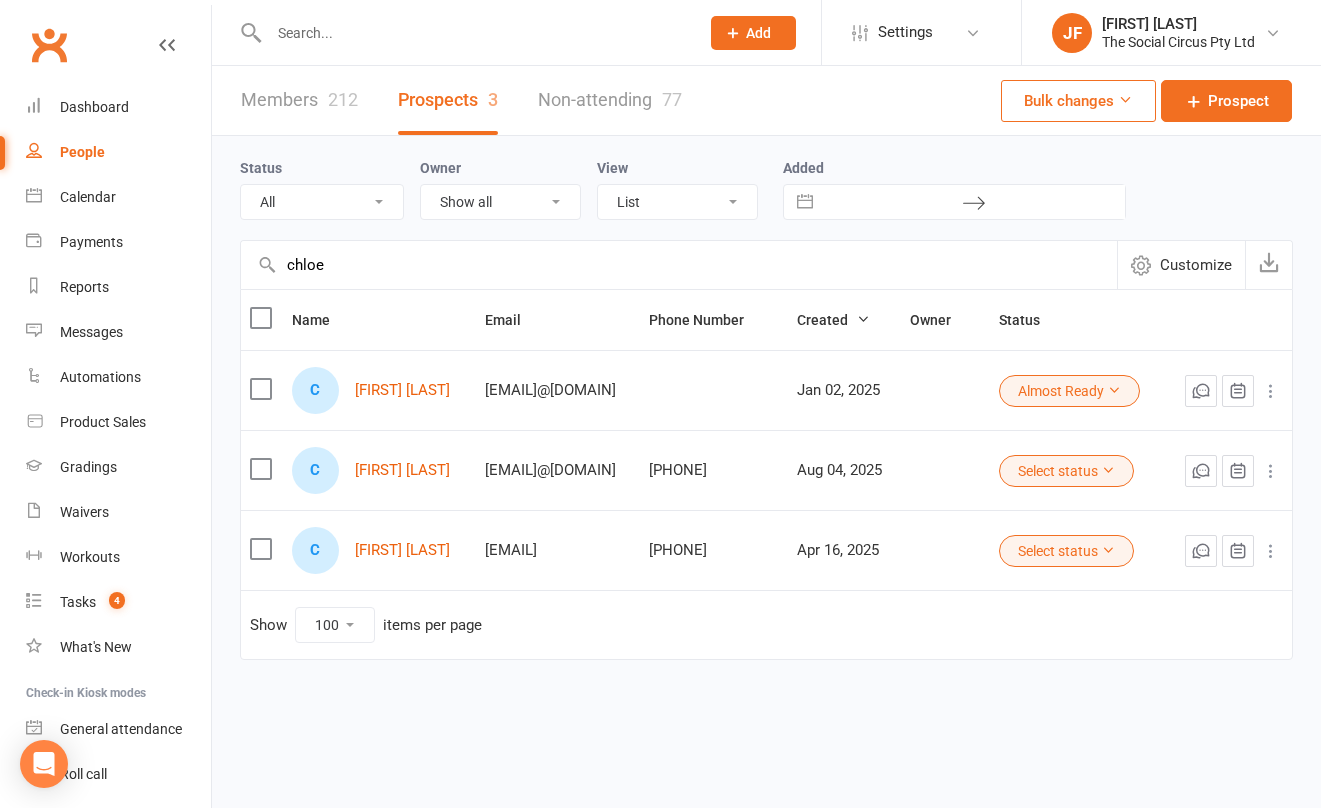 click on "Members 212 Prospects 3 Non-attending 77 Bulk changes     Prospect" at bounding box center (766, 101) 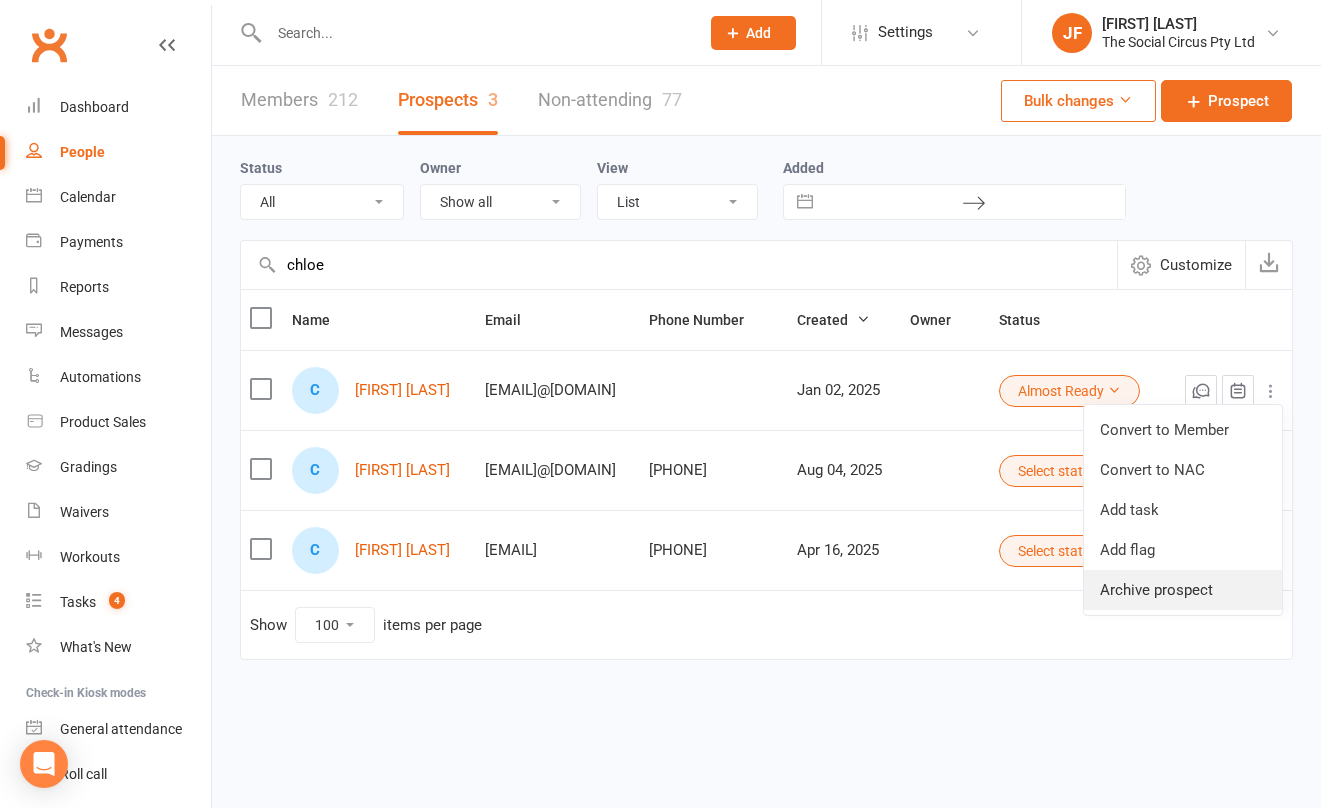 click on "Archive prospect" at bounding box center (1183, 590) 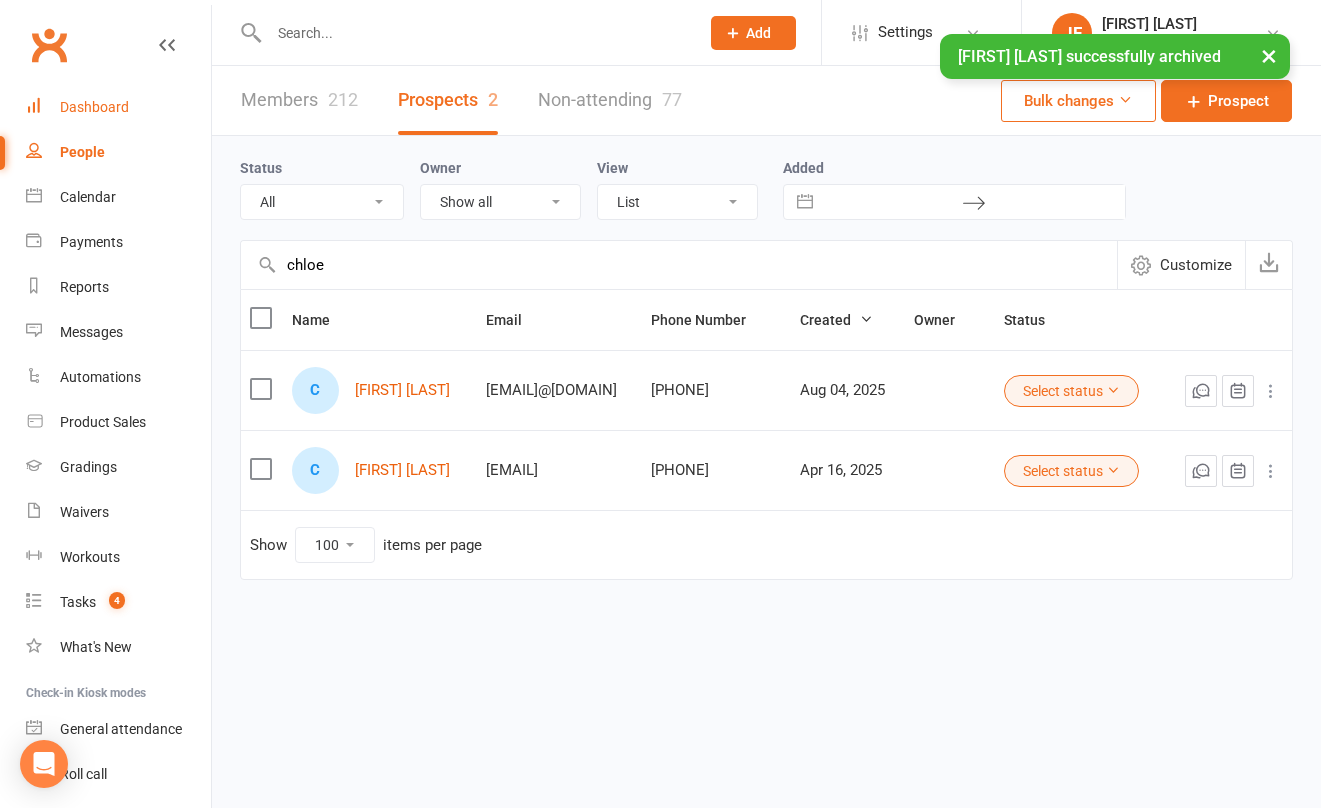 click on "Dashboard" at bounding box center (94, 107) 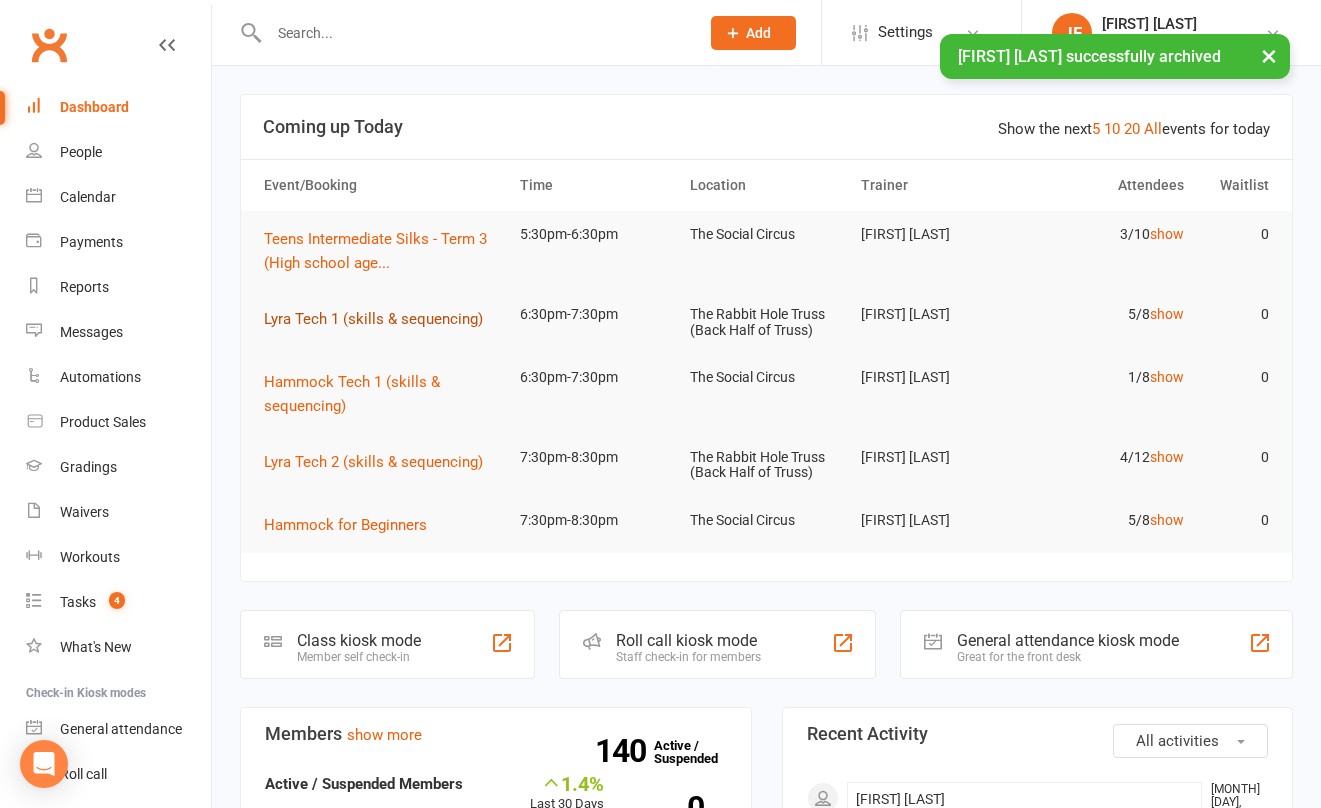 click on "Lyra Tech 1 (skills & sequencing)" at bounding box center [373, 319] 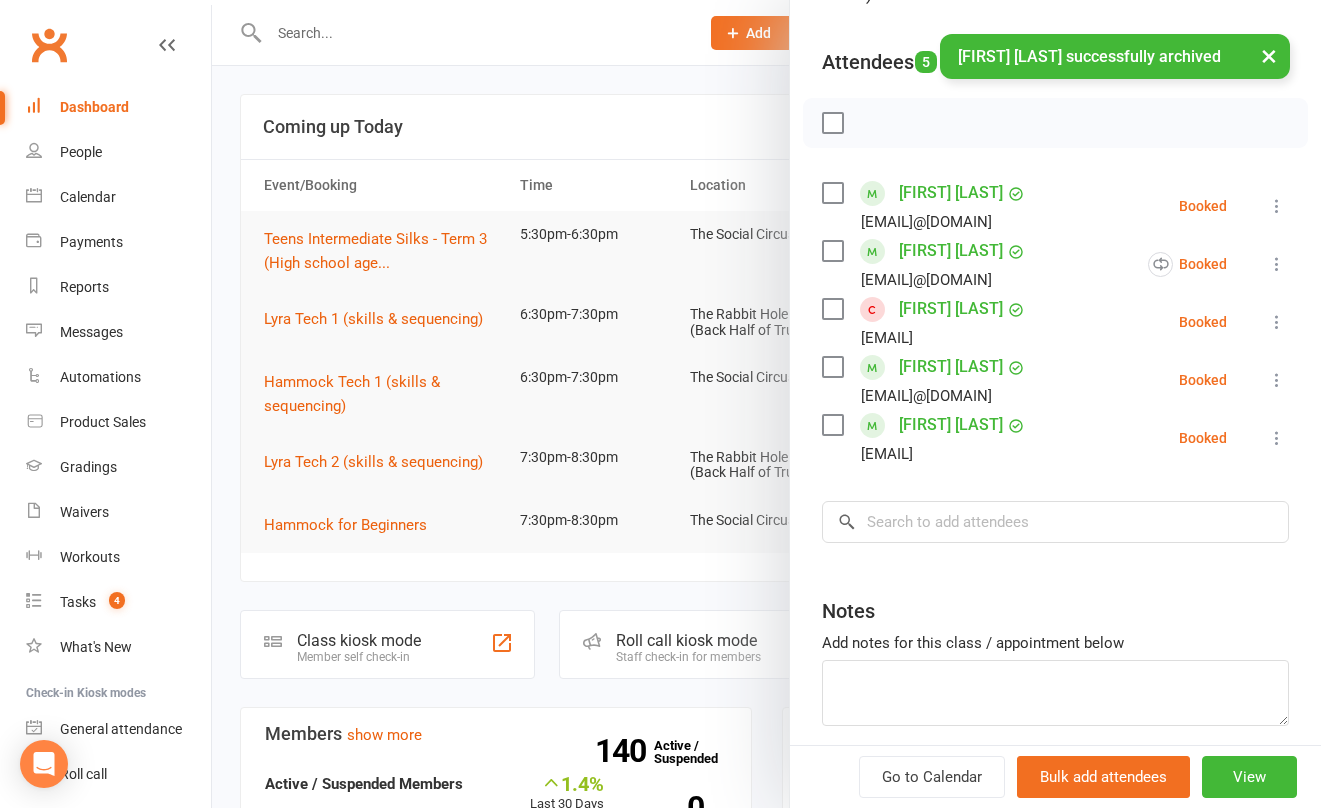 scroll, scrollTop: 224, scrollLeft: 0, axis: vertical 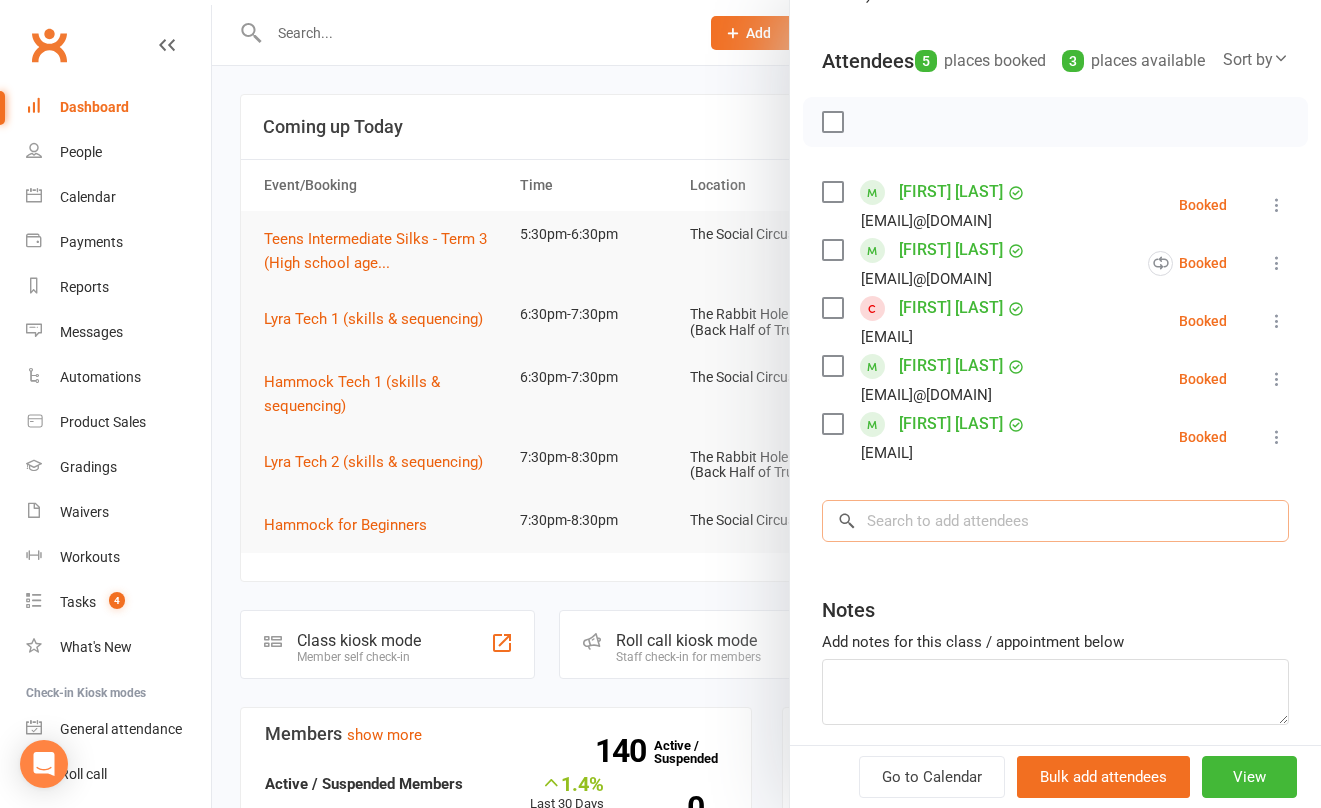 click at bounding box center [1055, 521] 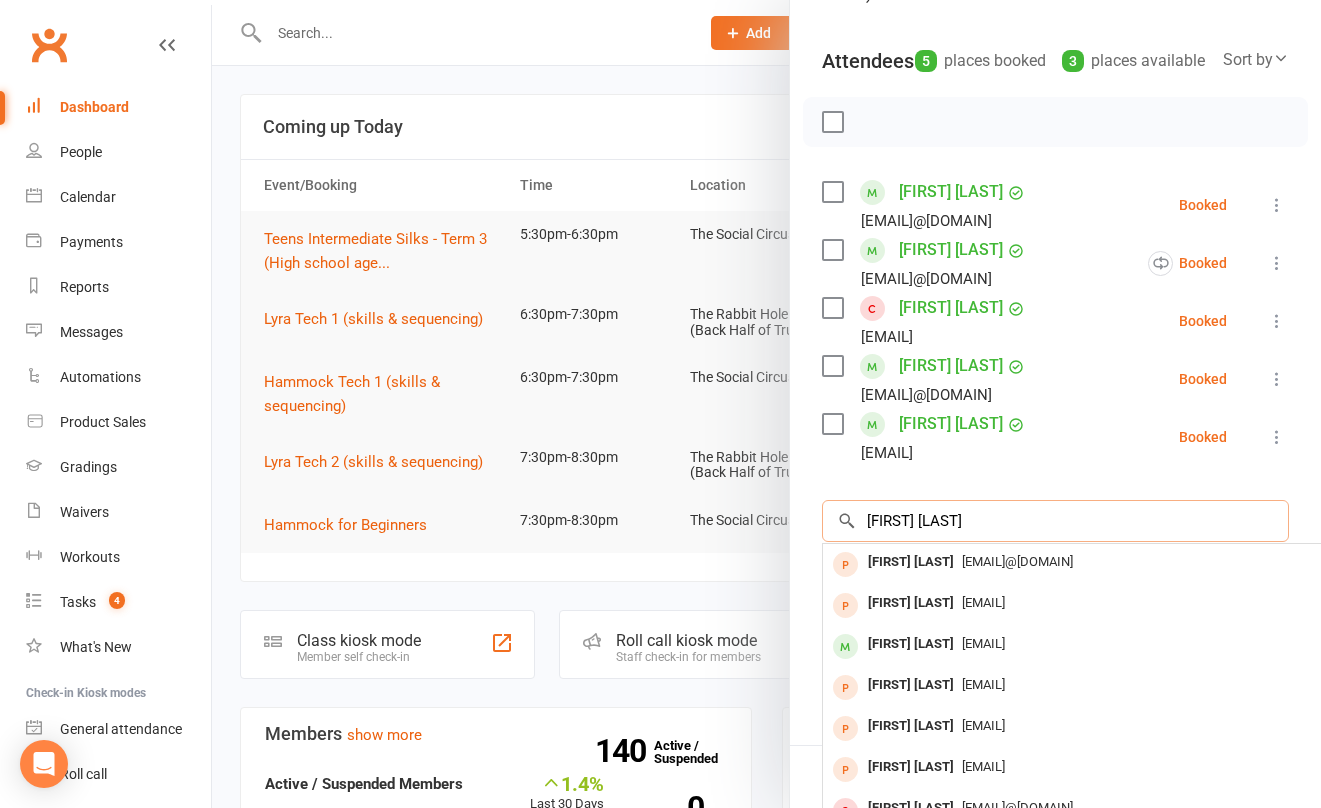 type on "[FIRST] [LAST]" 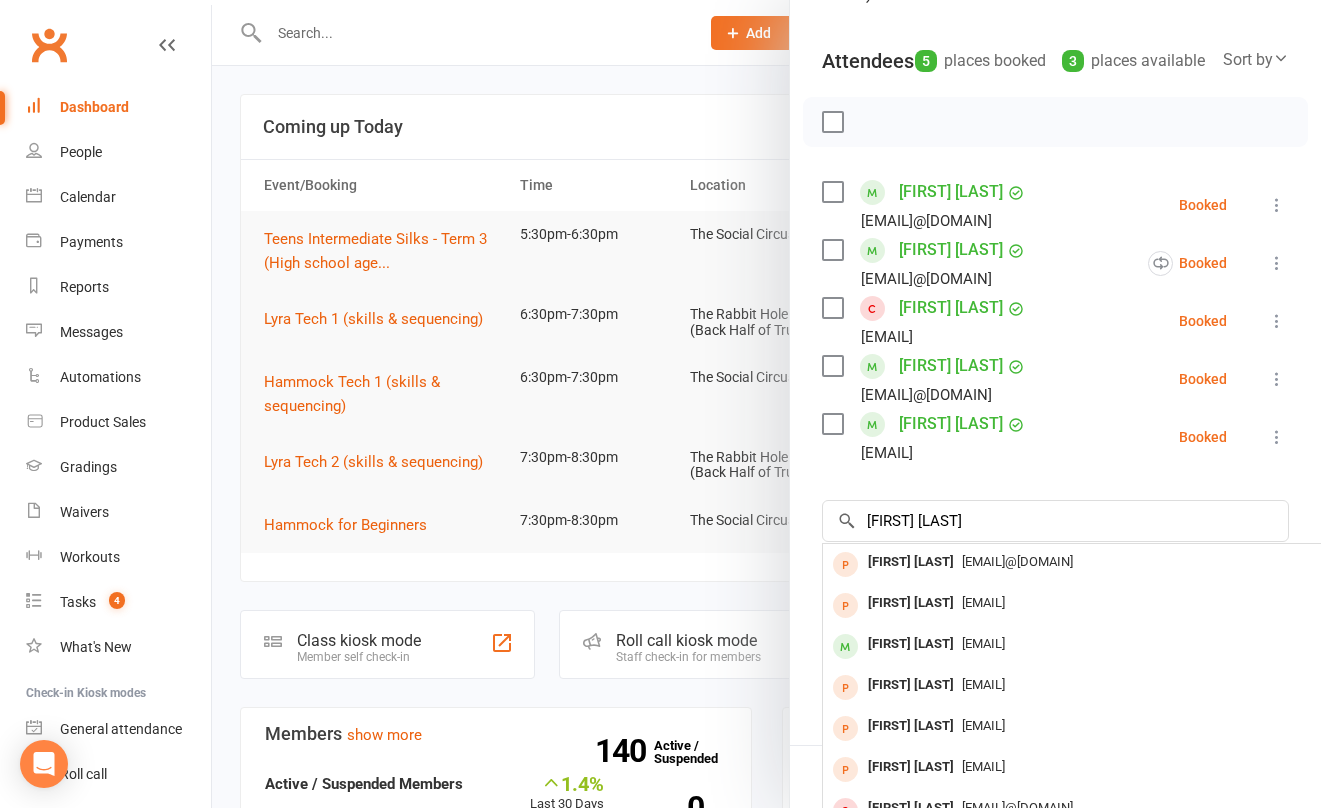 click on "[FIRST] [LAST]" at bounding box center [911, 562] 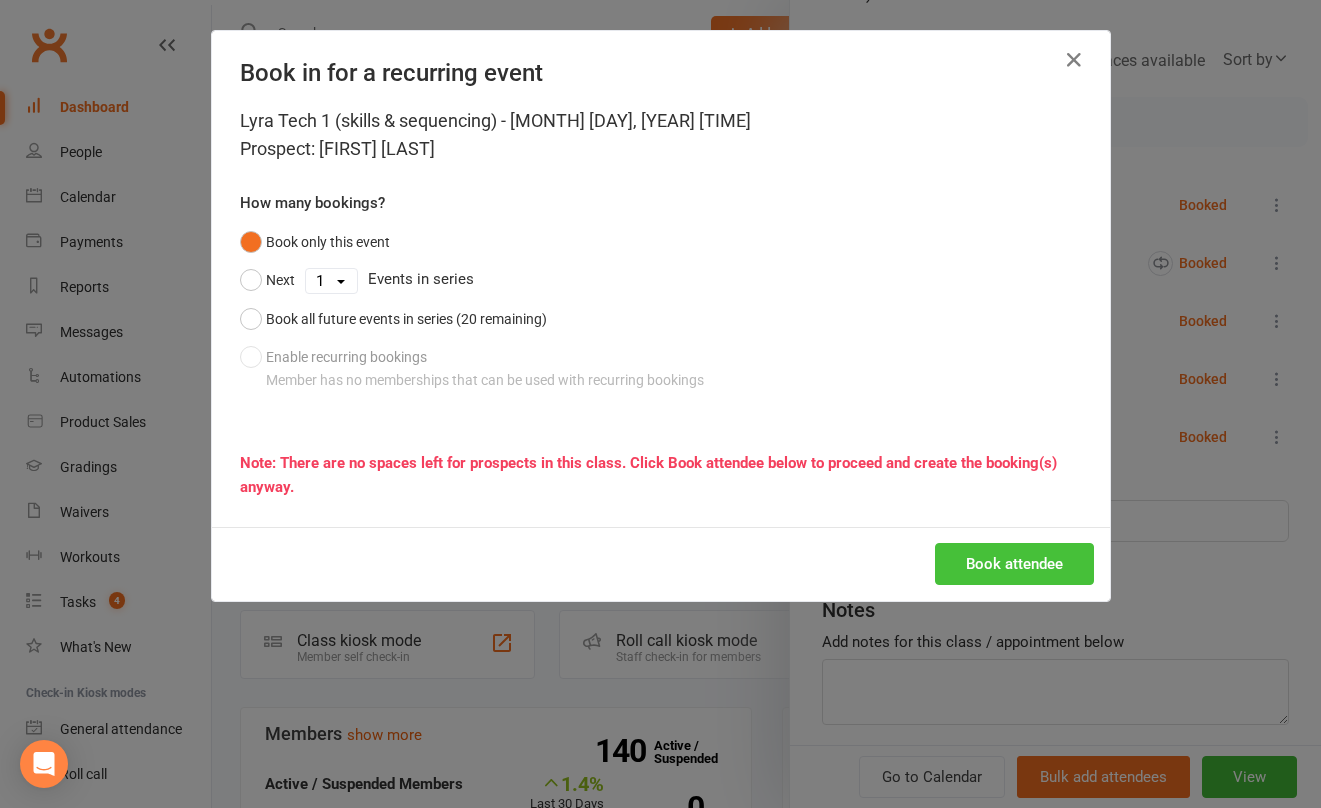 click on "Book attendee" at bounding box center (1014, 564) 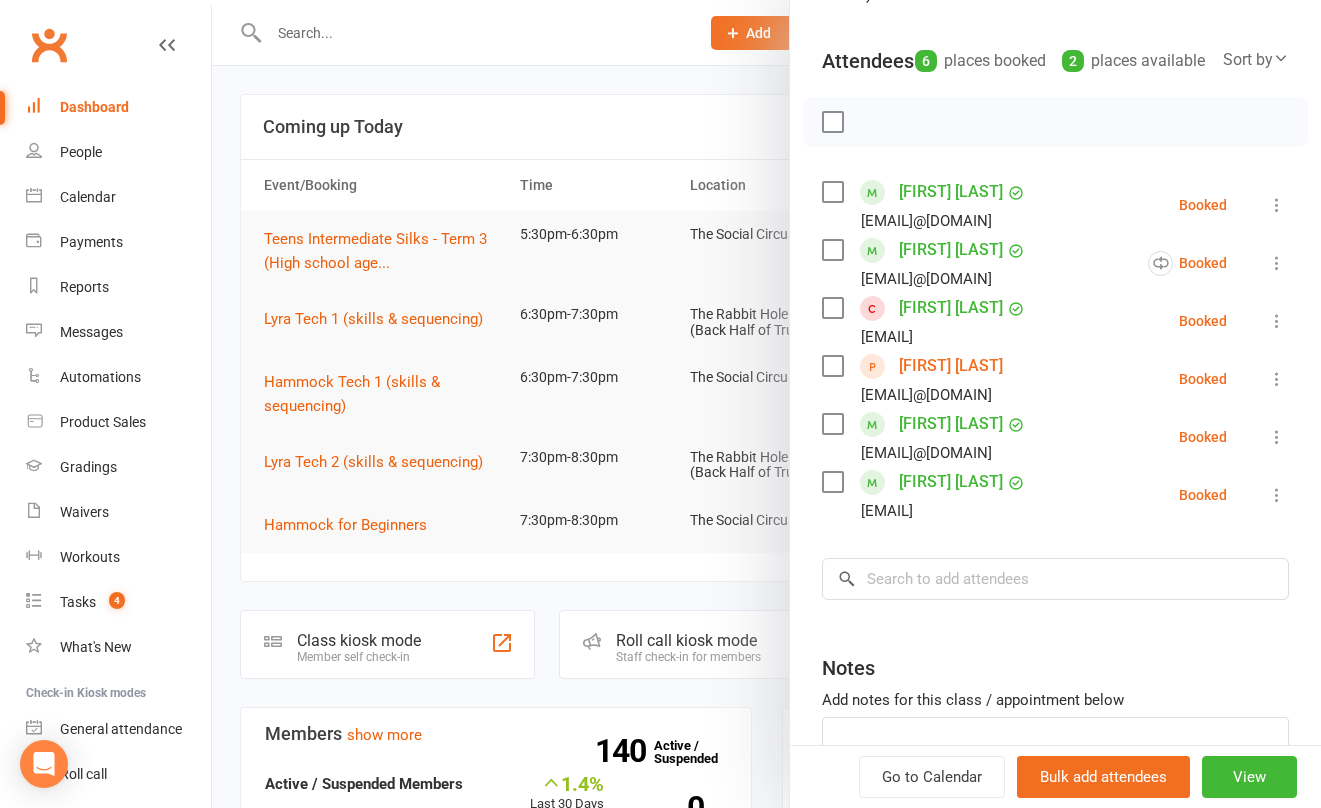 click at bounding box center [766, 404] 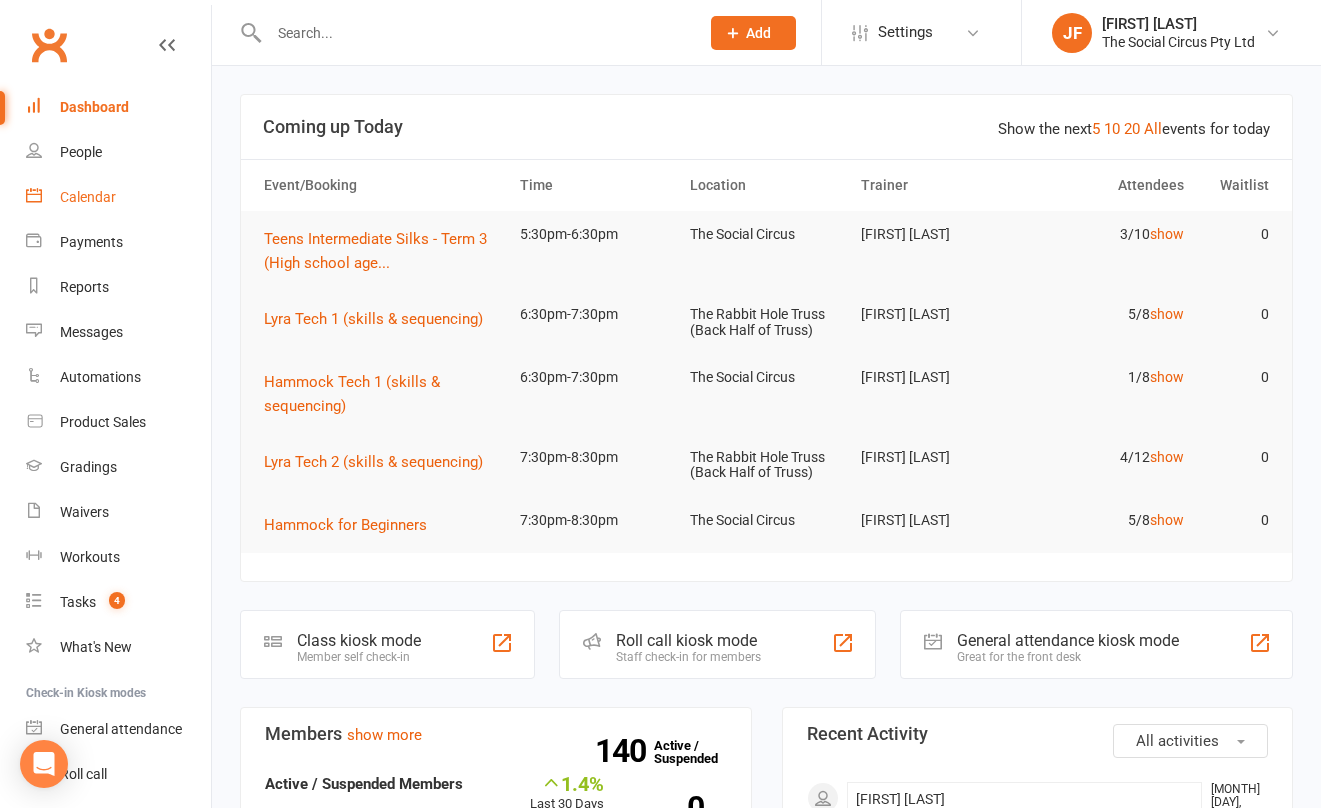 click on "Calendar" at bounding box center [88, 197] 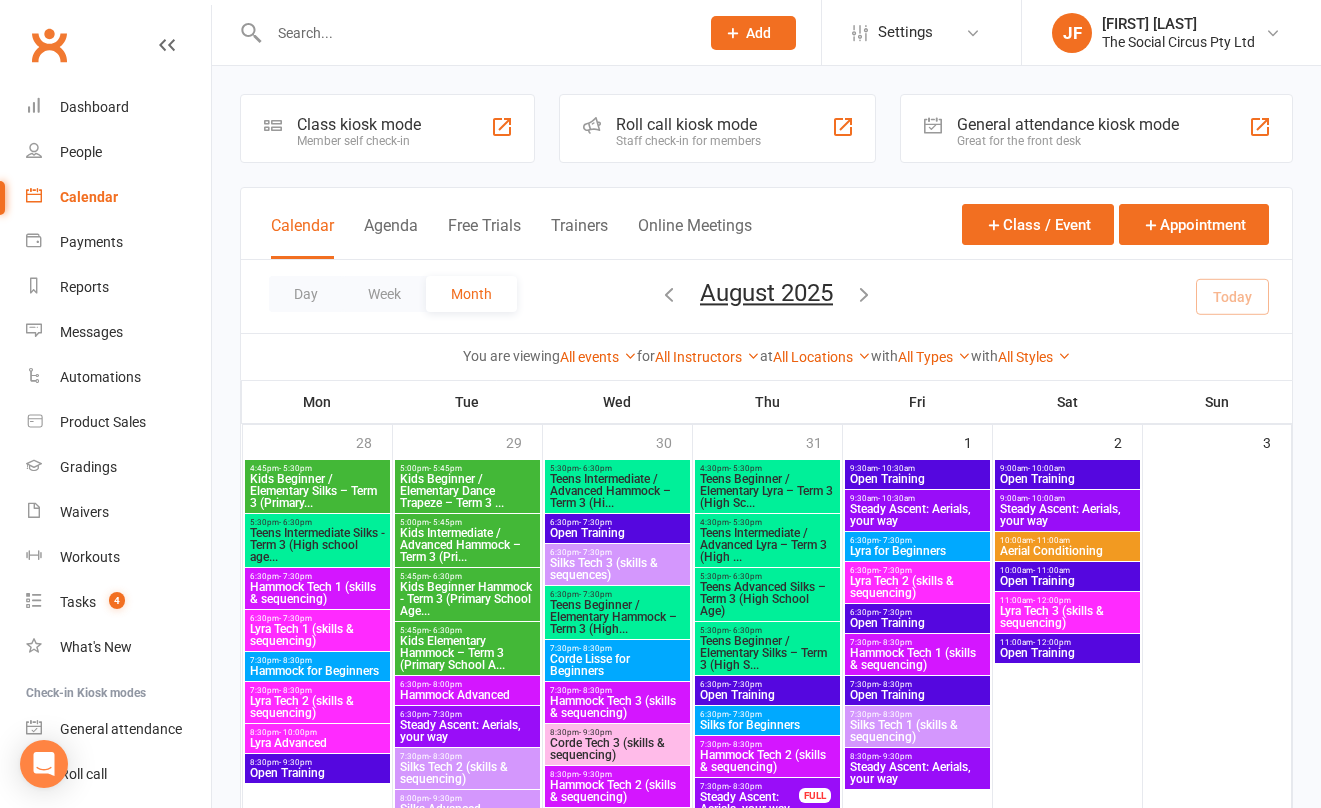 click on "Kids Beginner / Elementary Silks – Term 3 (Primary..." at bounding box center (317, 491) 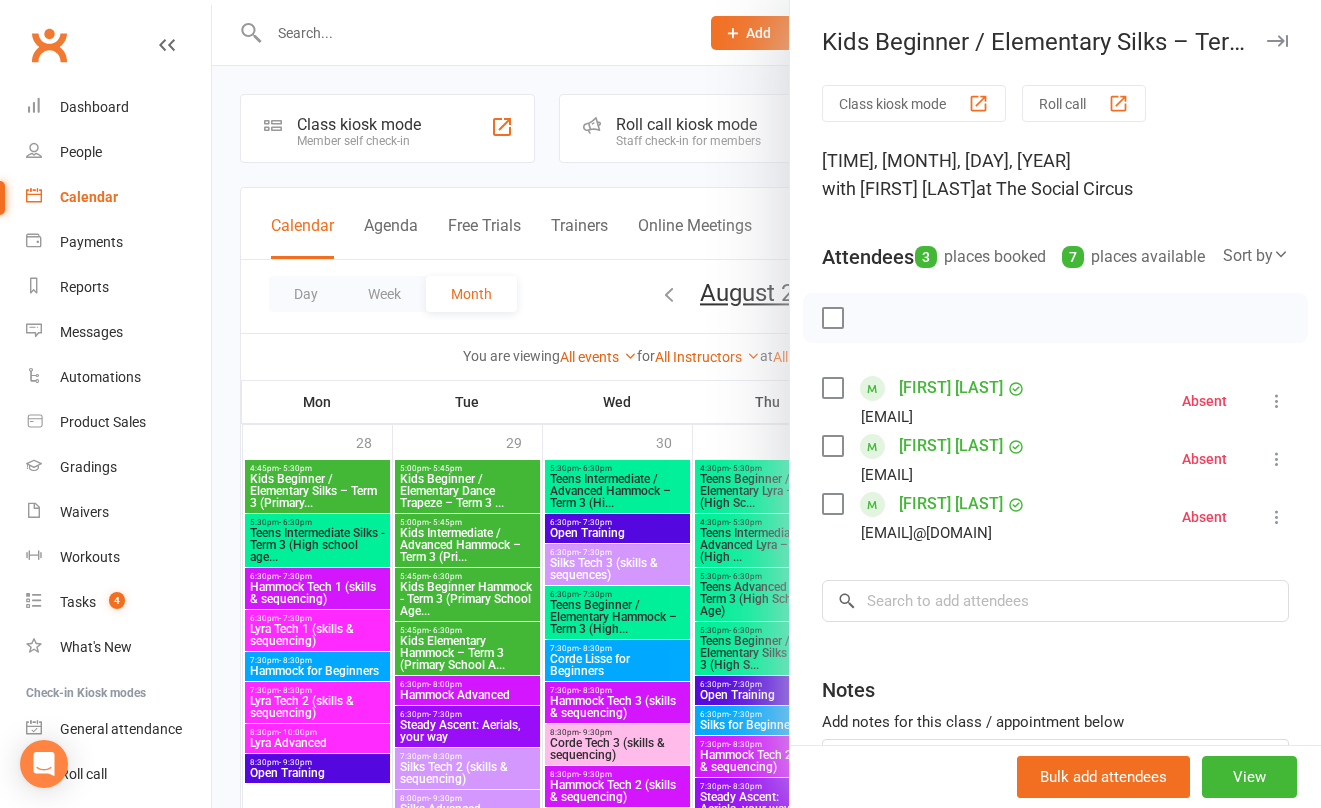 click at bounding box center (766, 404) 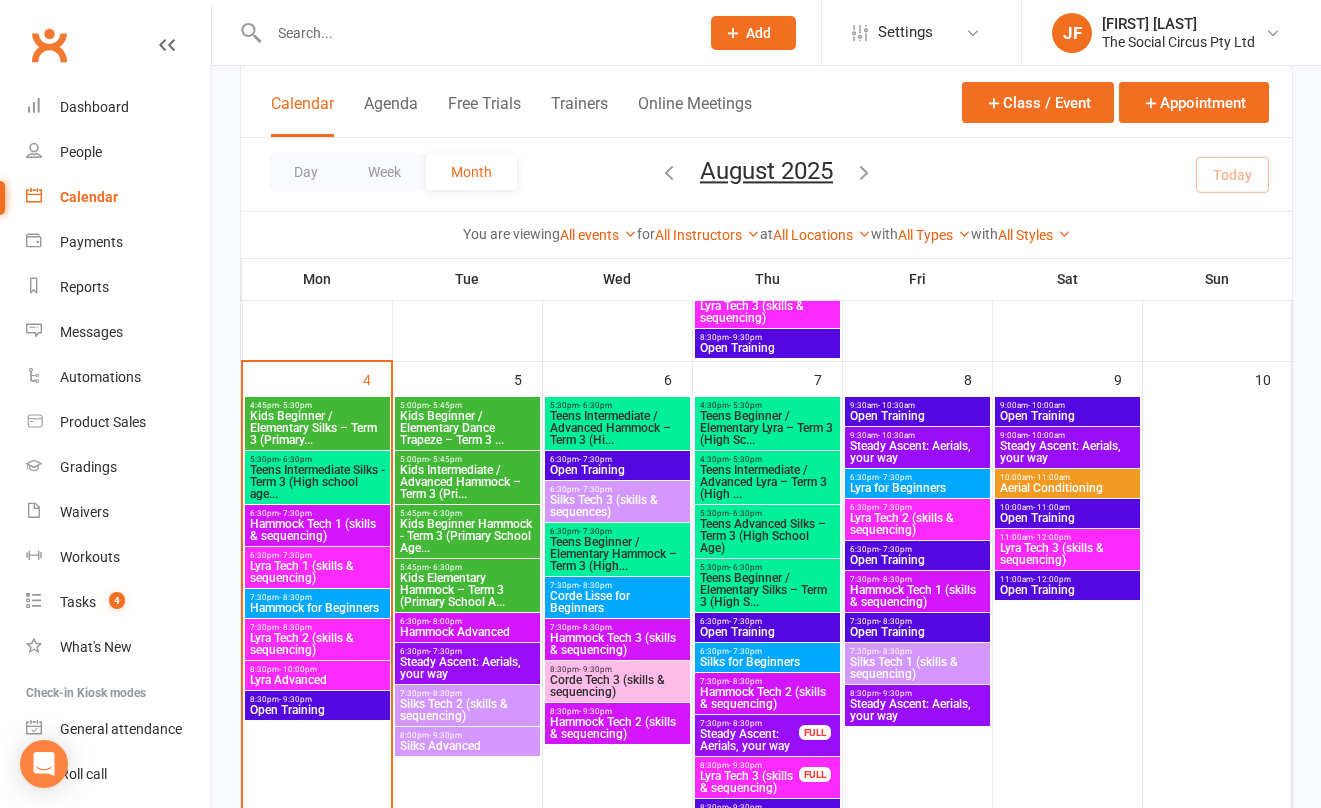 scroll, scrollTop: 535, scrollLeft: 0, axis: vertical 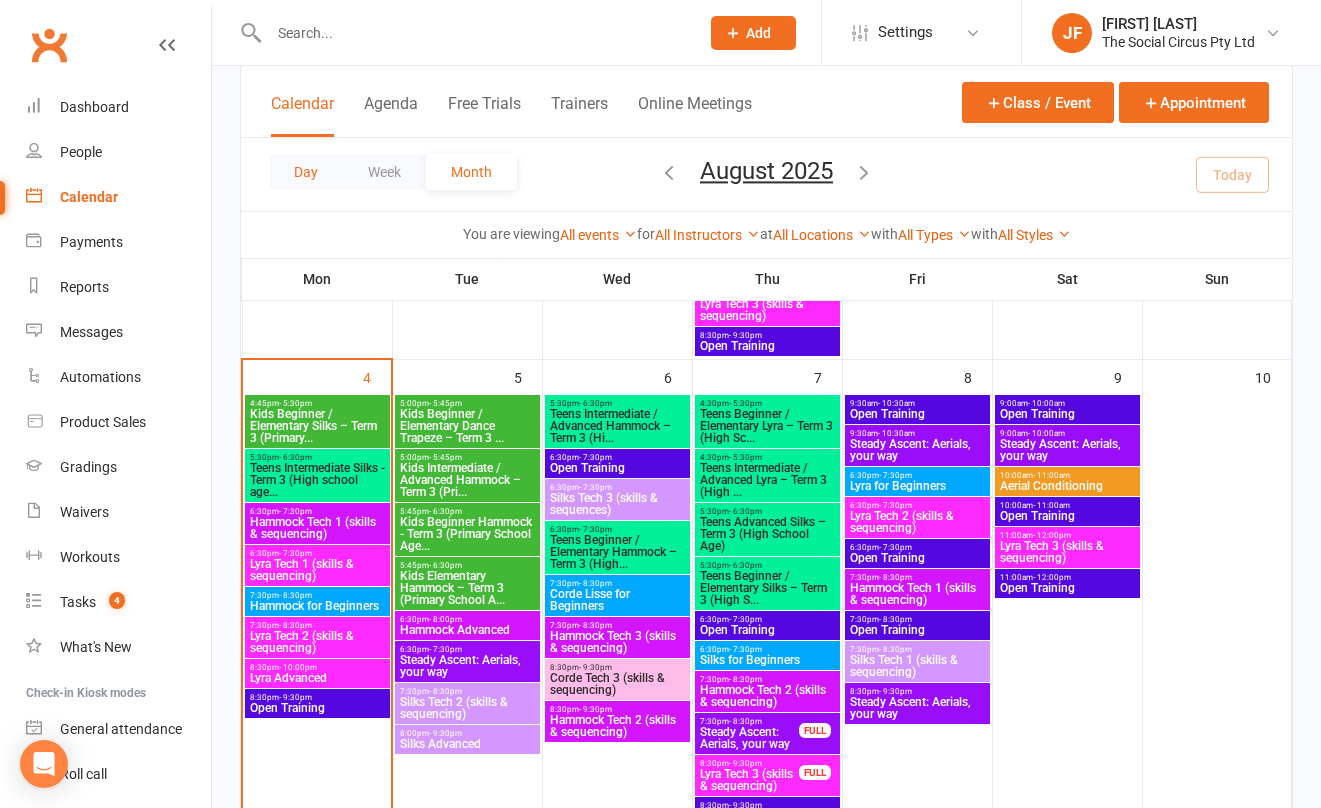 click on "Day" at bounding box center (306, 172) 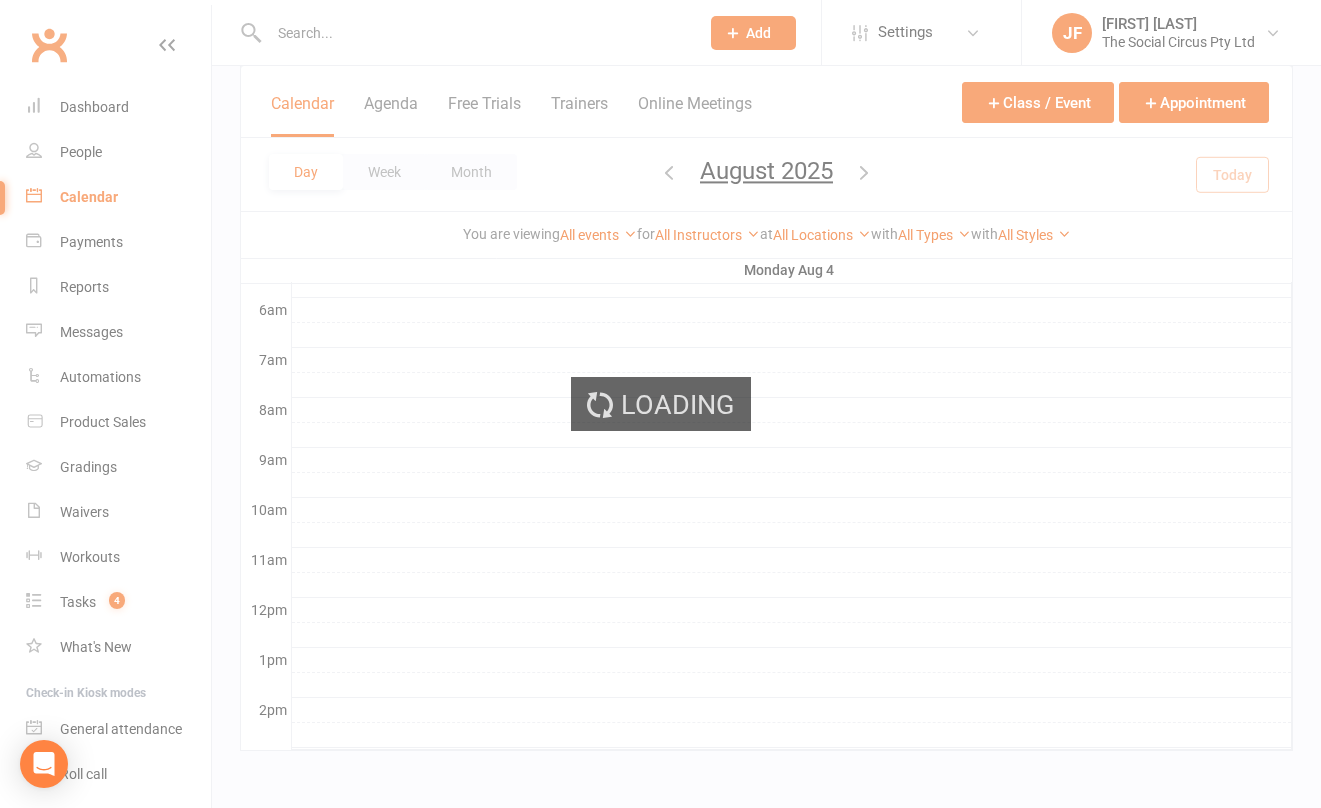 scroll, scrollTop: 409, scrollLeft: 0, axis: vertical 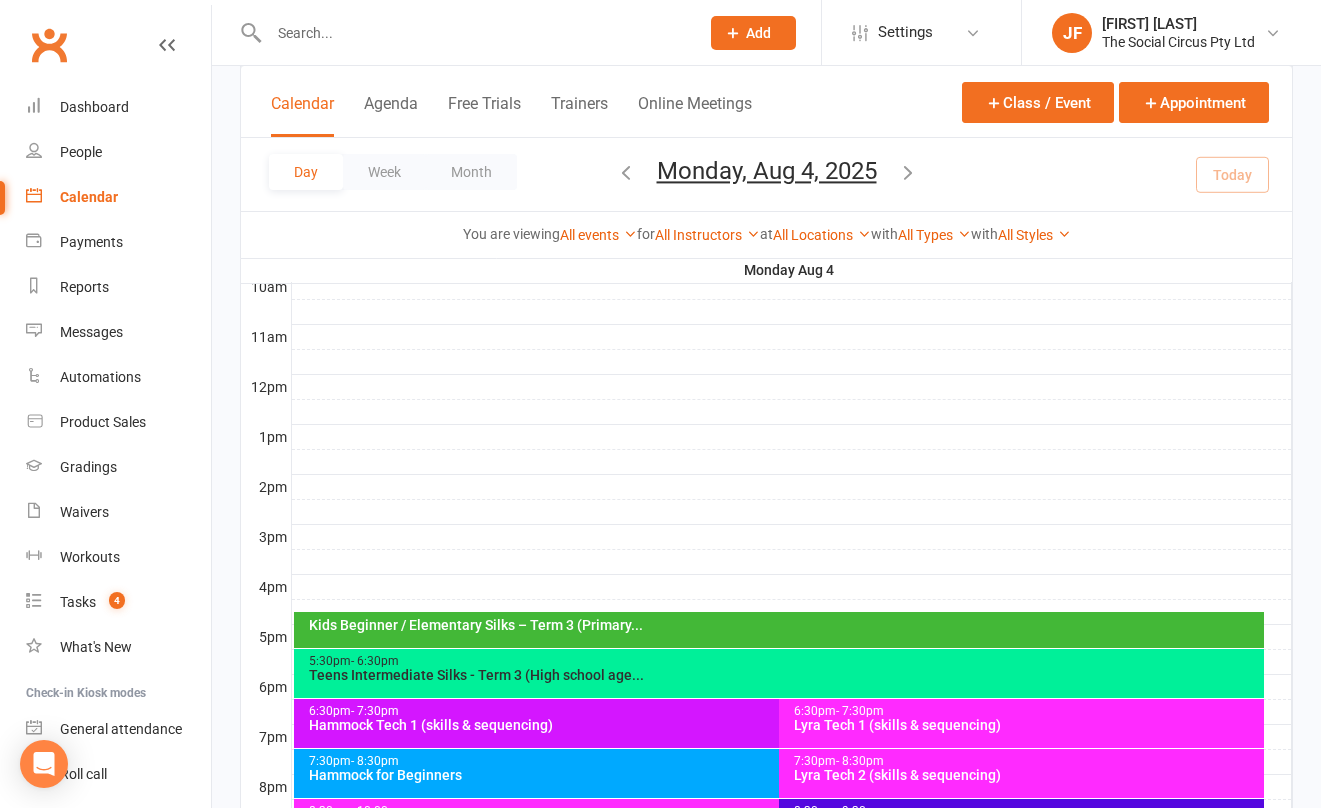 click on "Kids Beginner / Elementary Silks – Term 3 (Primary..." at bounding box center (784, 625) 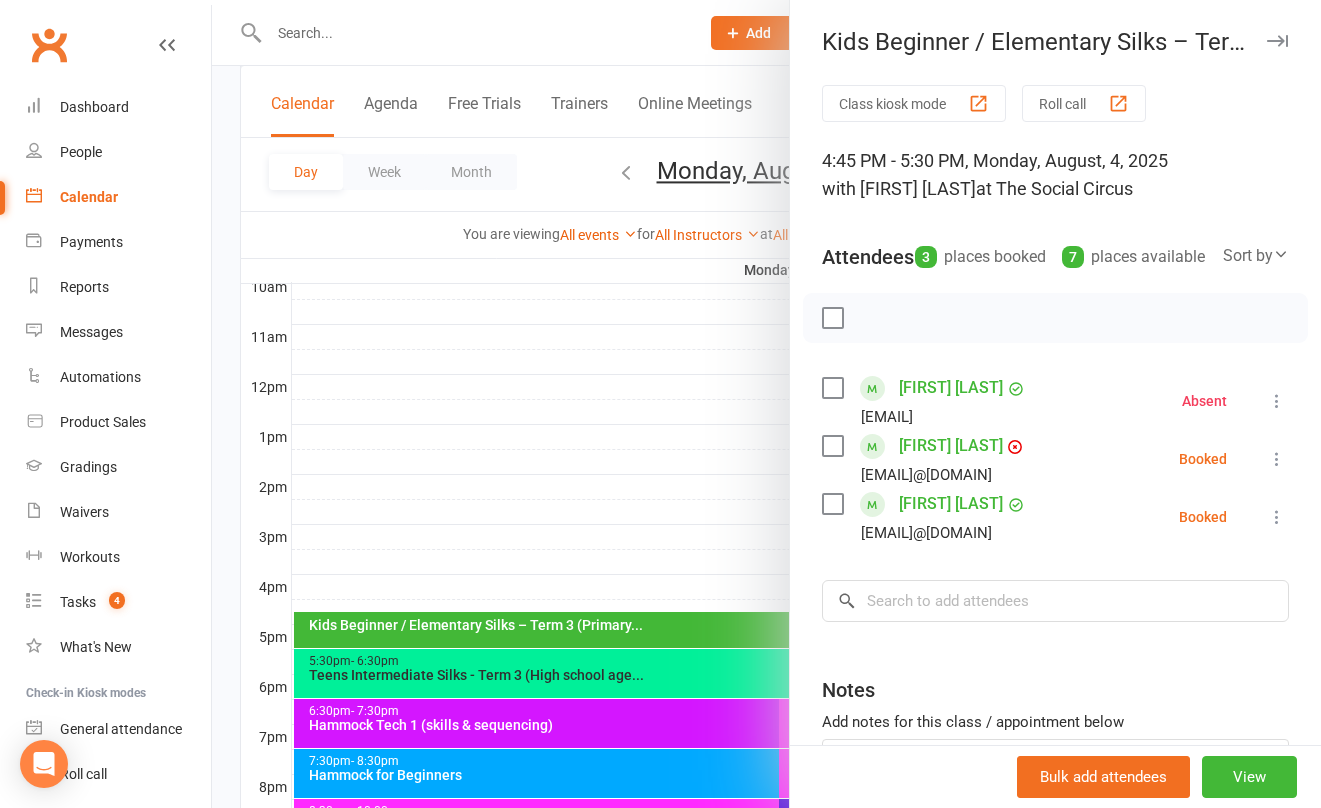 click at bounding box center (1277, 517) 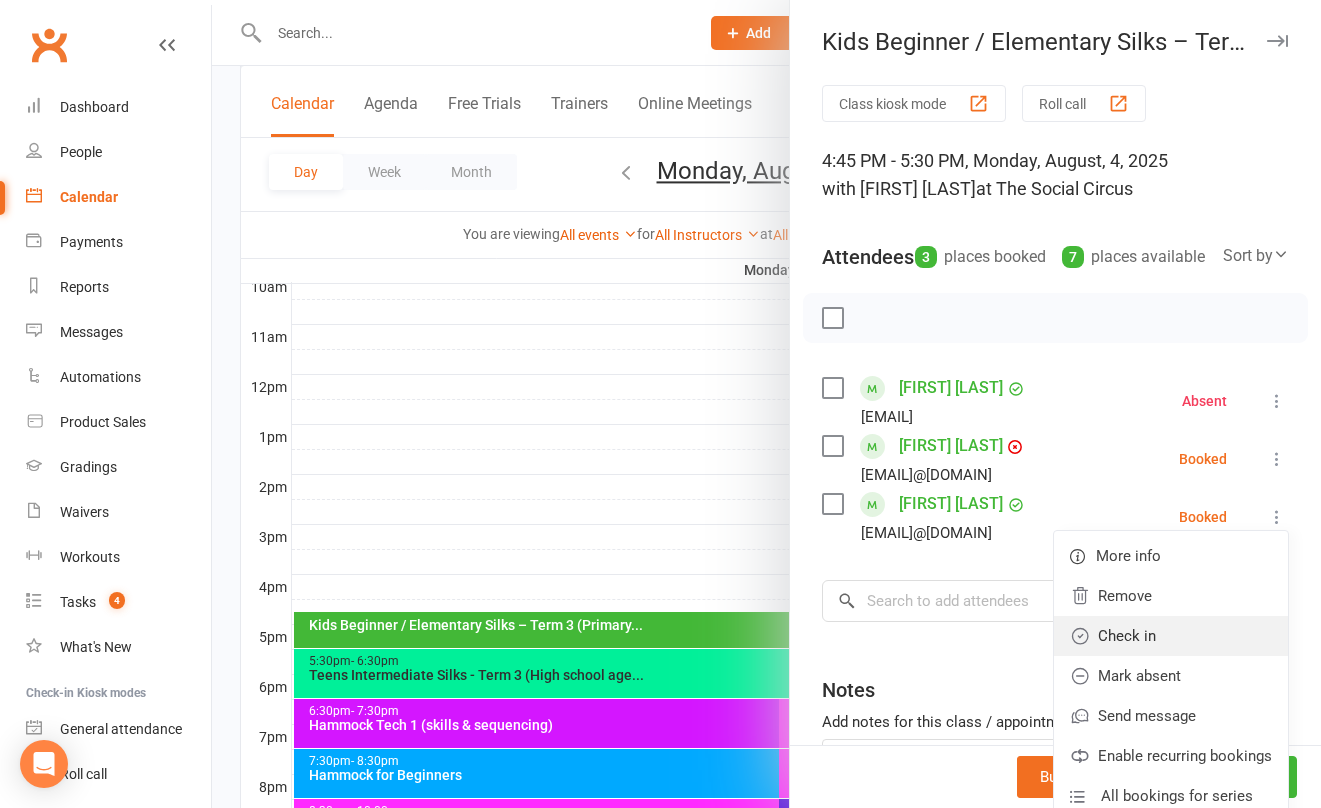 click on "Check in" at bounding box center (1171, 636) 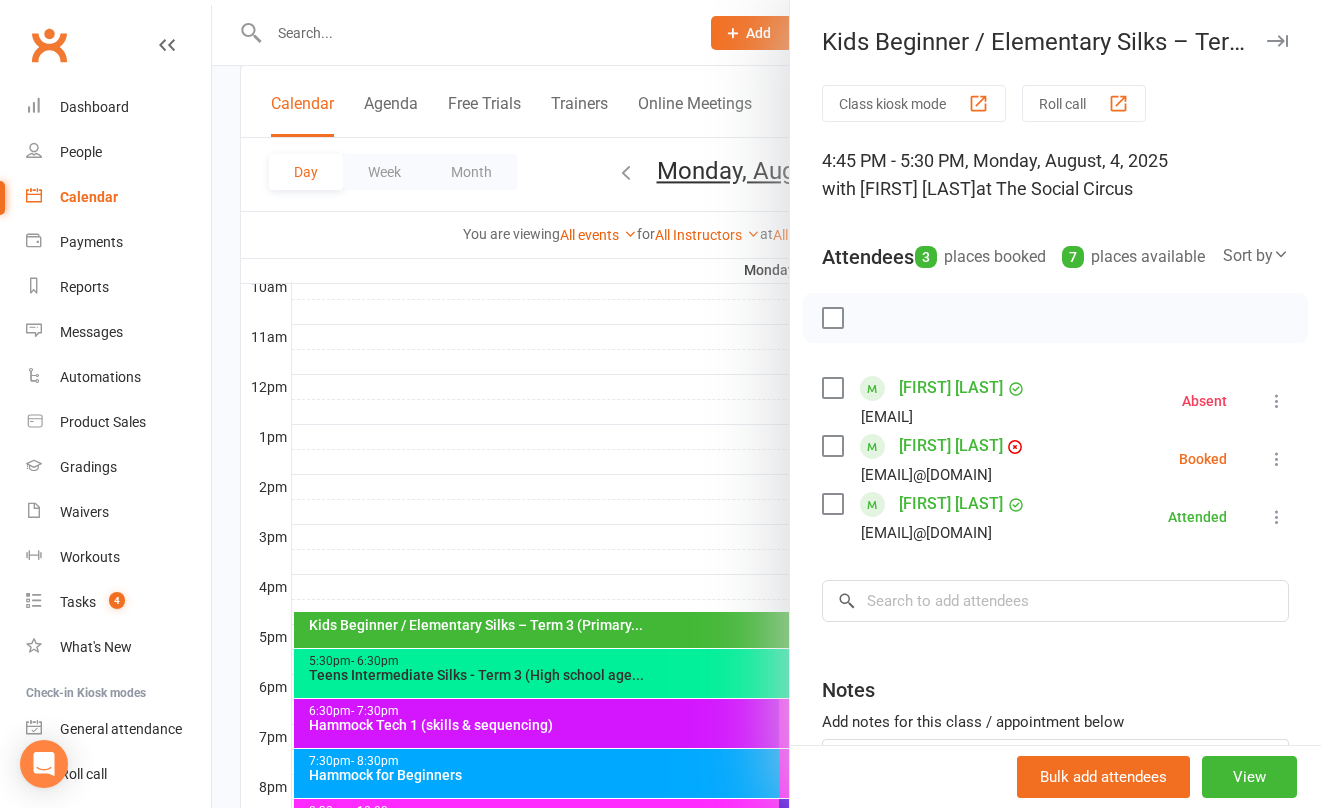click at bounding box center [1277, 459] 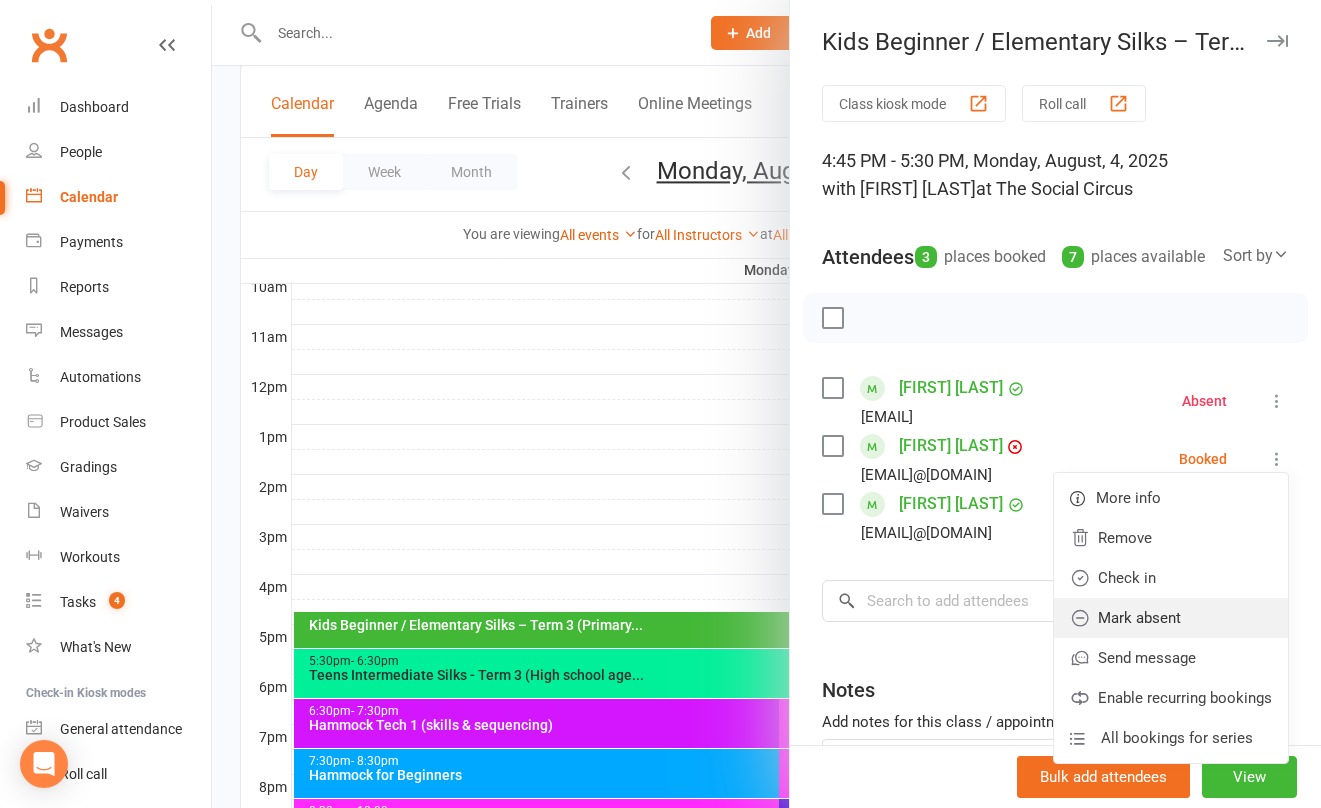 click on "Mark absent" at bounding box center (1171, 618) 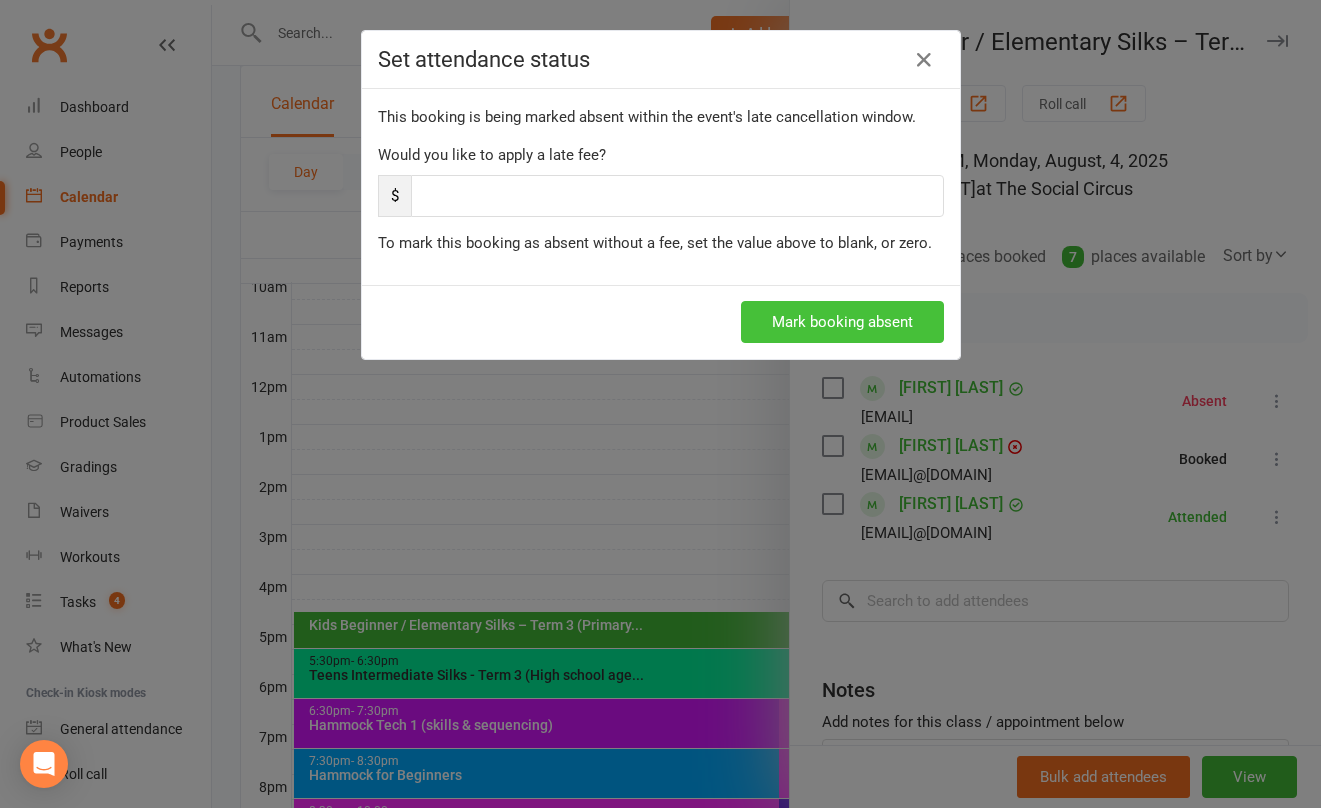 click on "Mark booking absent" at bounding box center [842, 322] 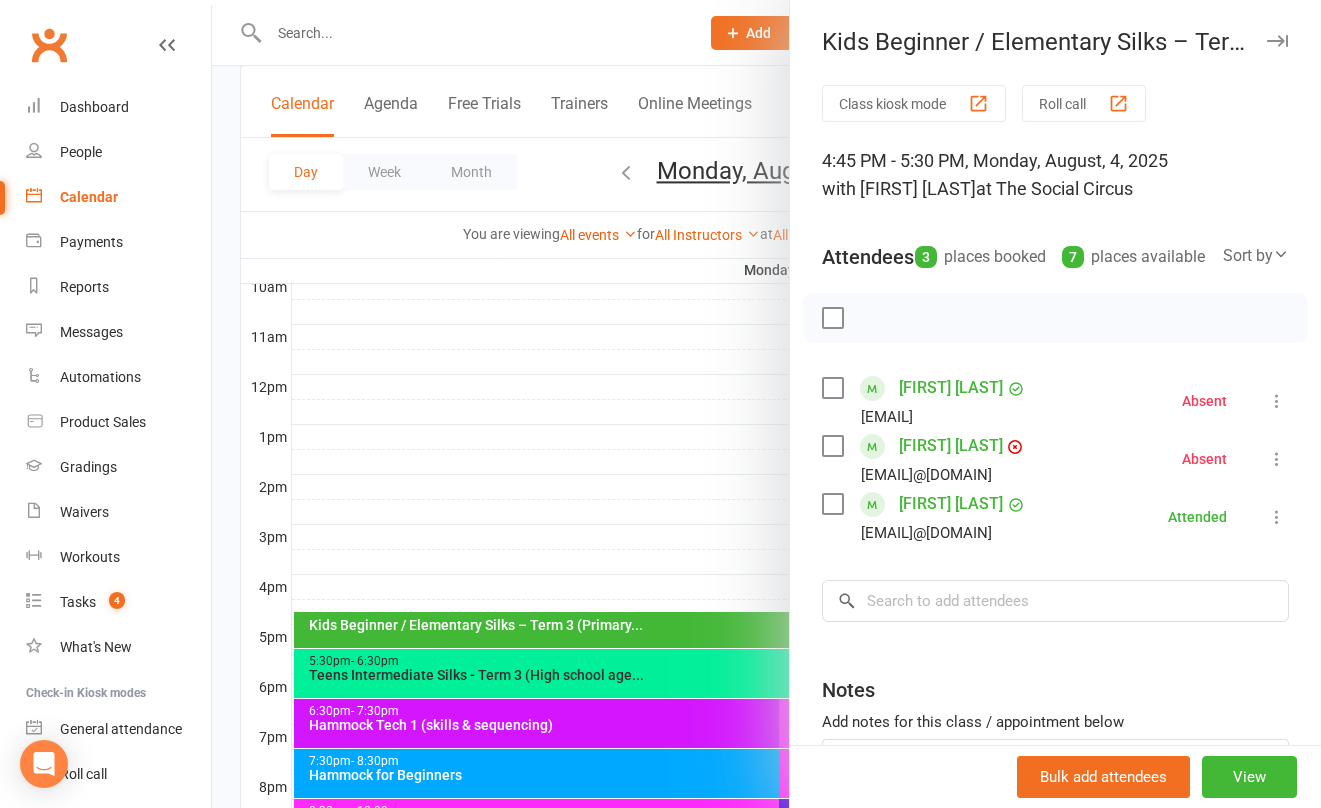 click at bounding box center (766, 404) 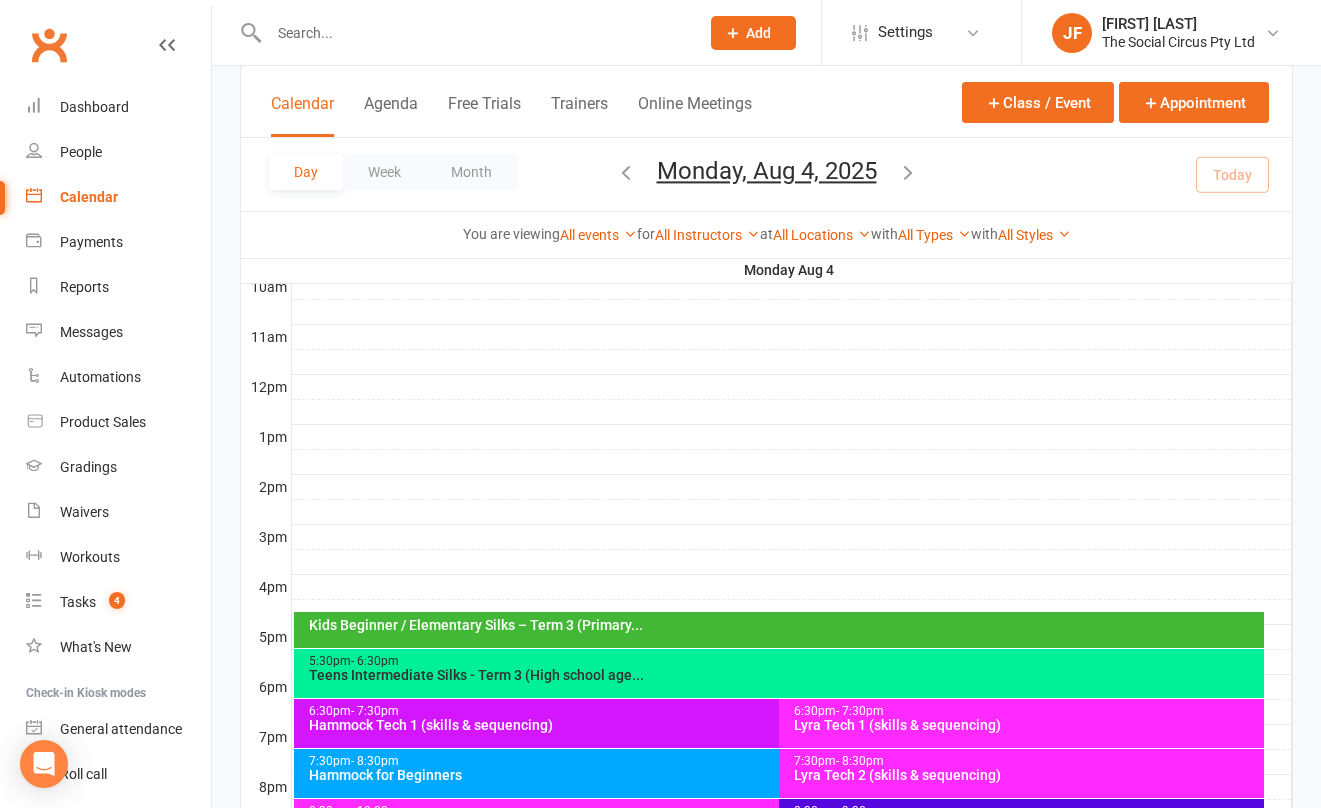 click on "Teens Intermediate Silks - Term 3 (High school age..." at bounding box center [784, 675] 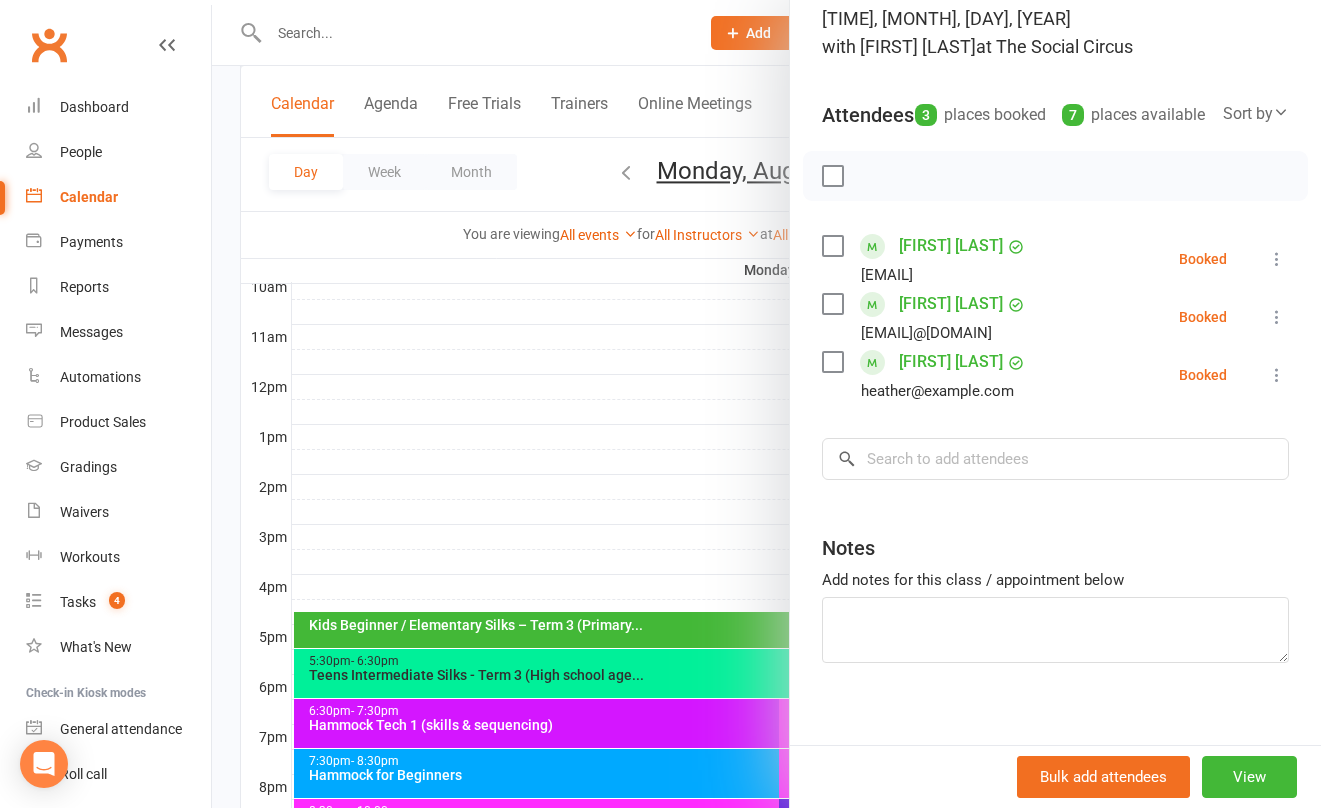 scroll, scrollTop: 144, scrollLeft: 0, axis: vertical 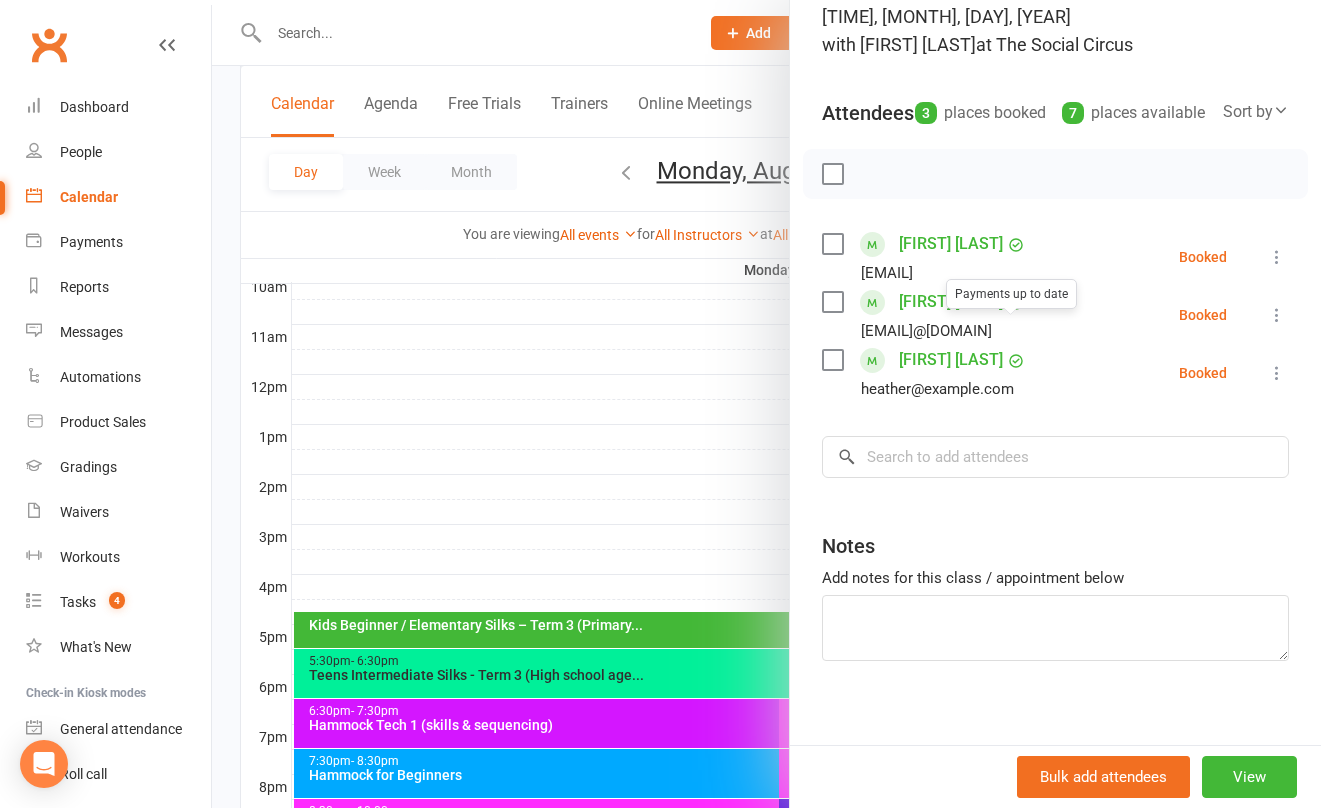 click at bounding box center [832, 174] 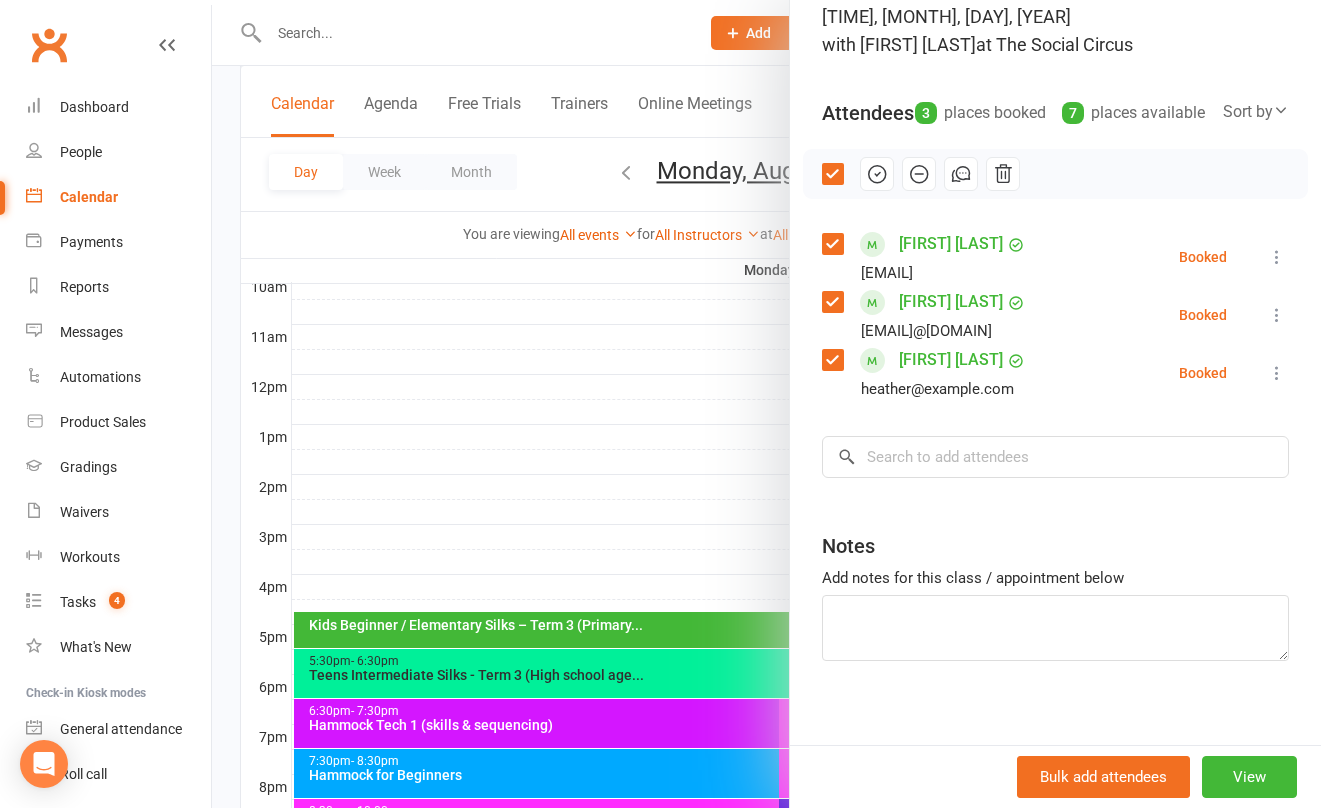 click 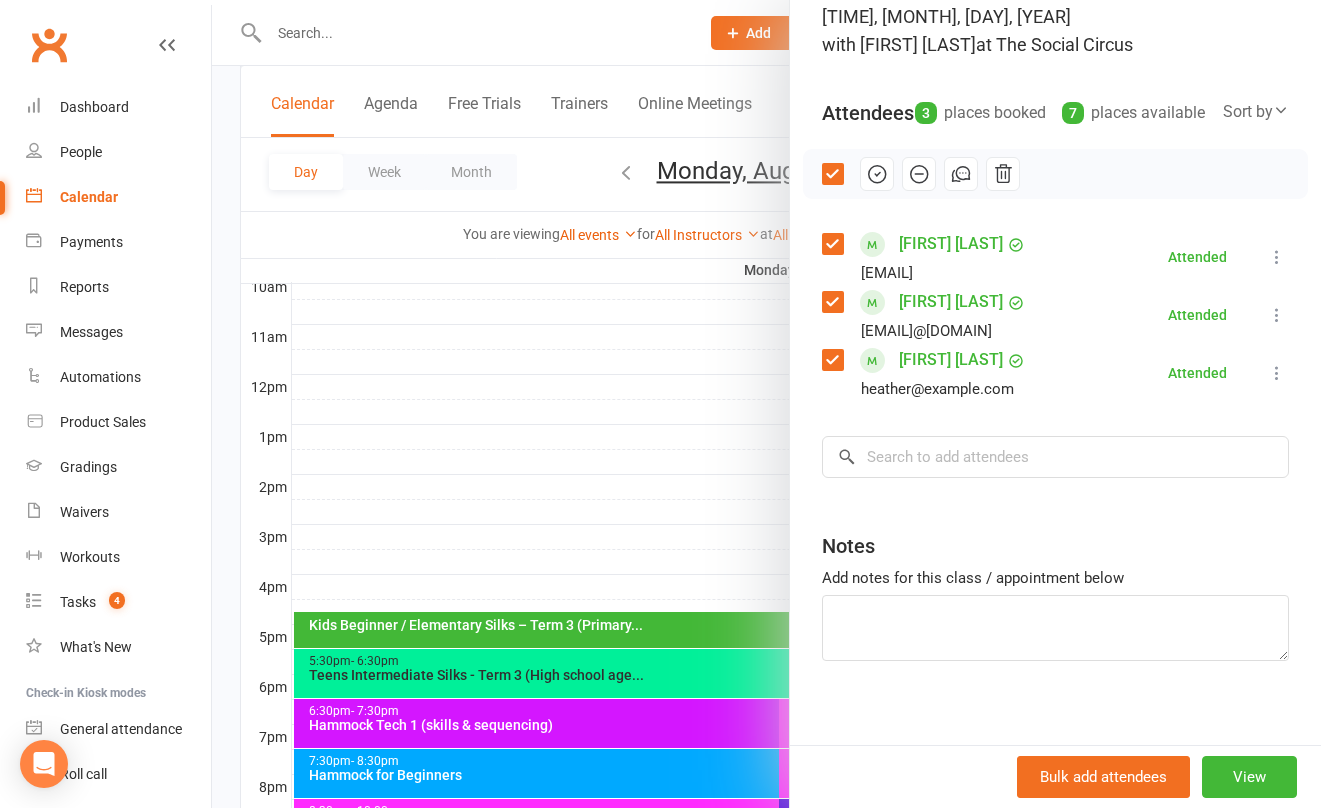 click at bounding box center [766, 404] 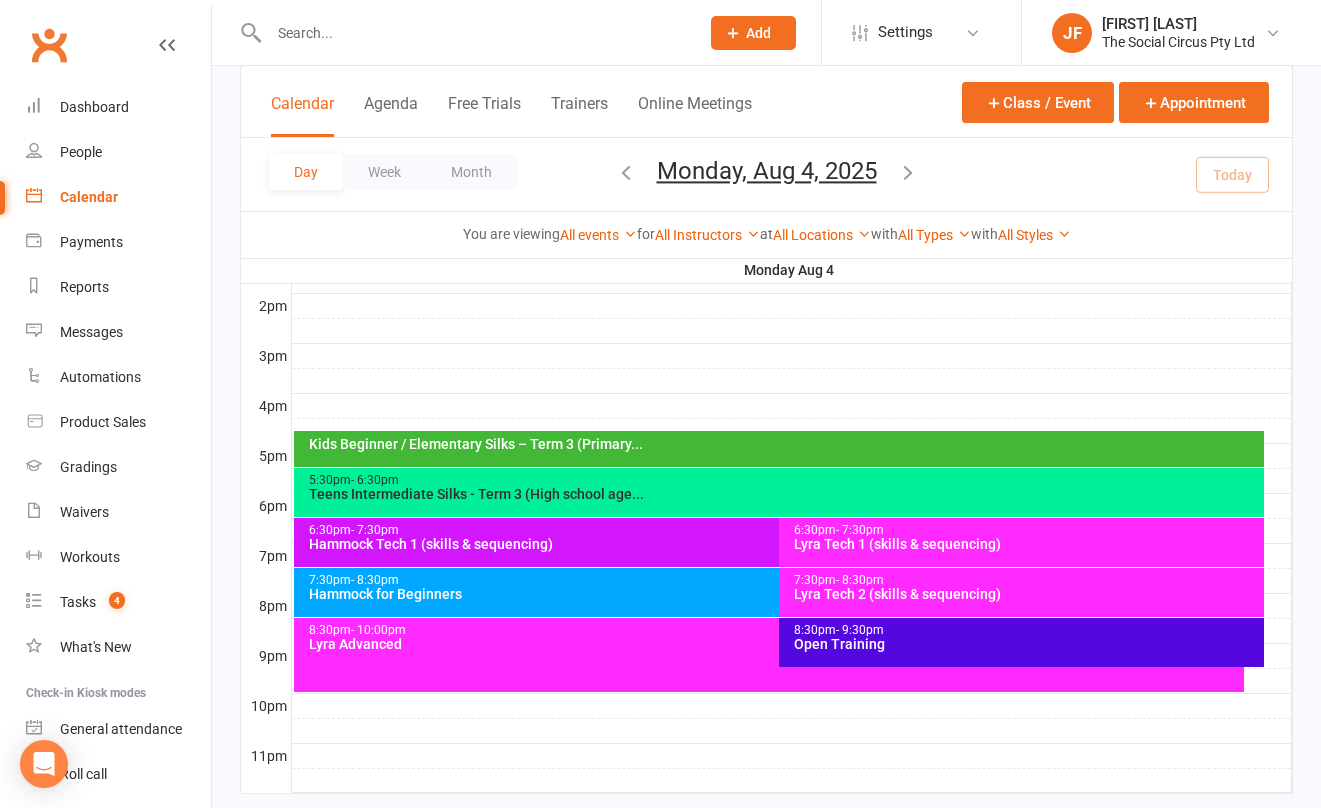 scroll, scrollTop: 829, scrollLeft: 0, axis: vertical 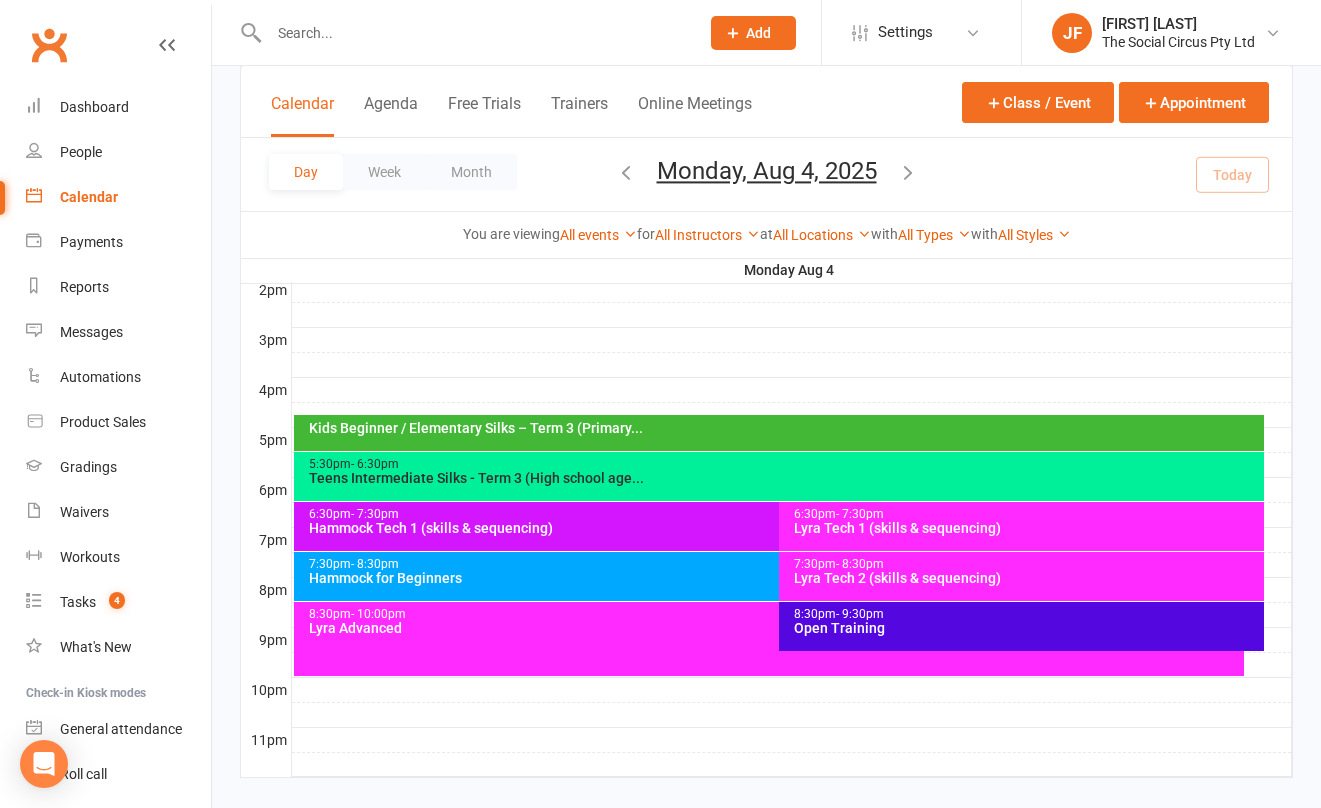 click on "Hammock for Beginners" at bounding box center [774, 578] 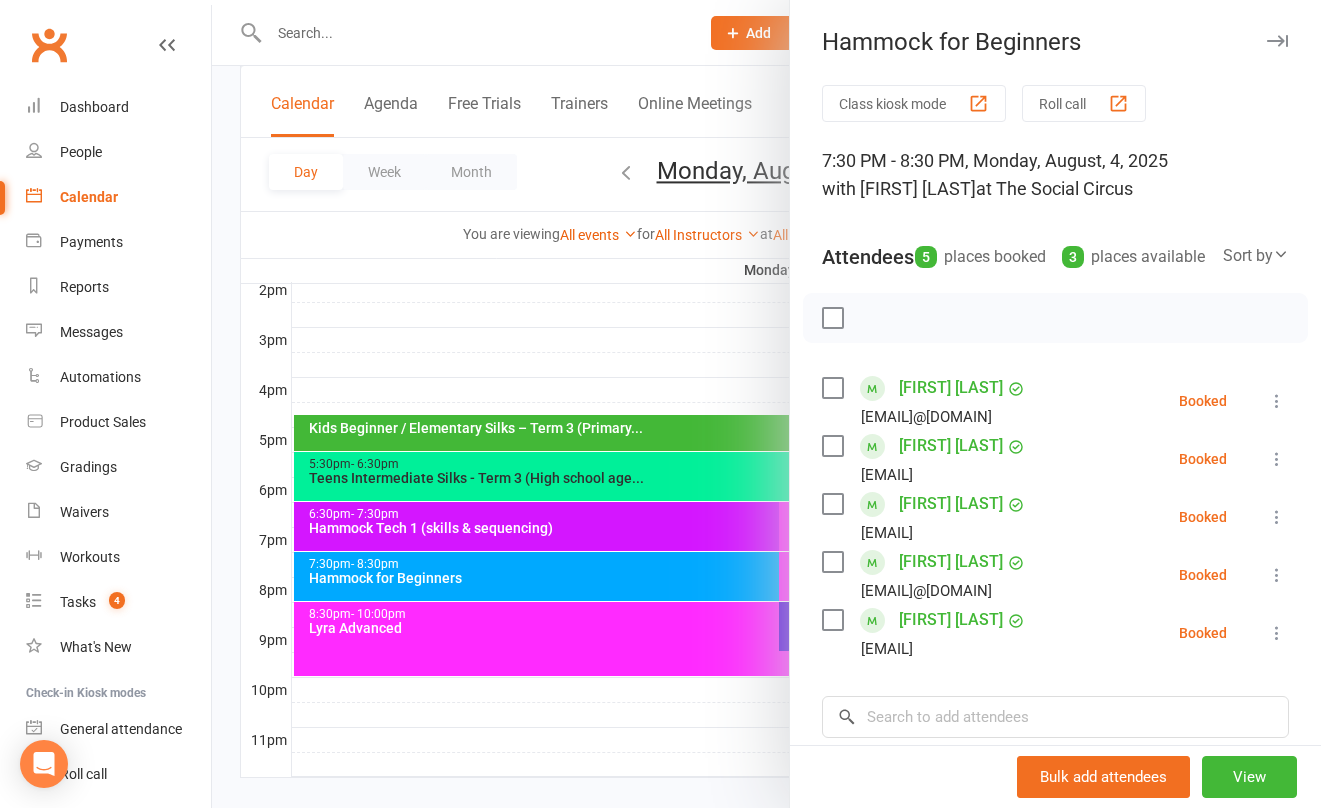 click at bounding box center [766, 404] 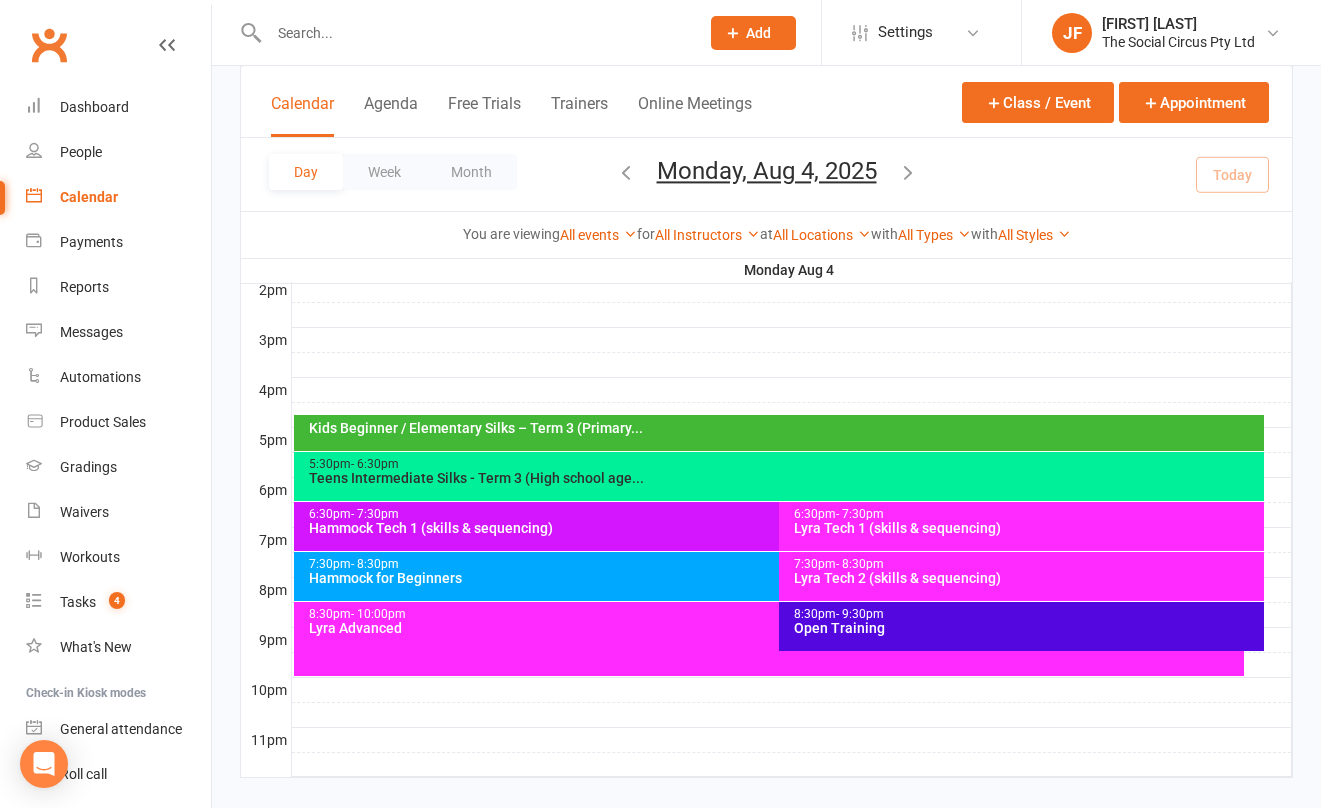 click at bounding box center (474, 33) 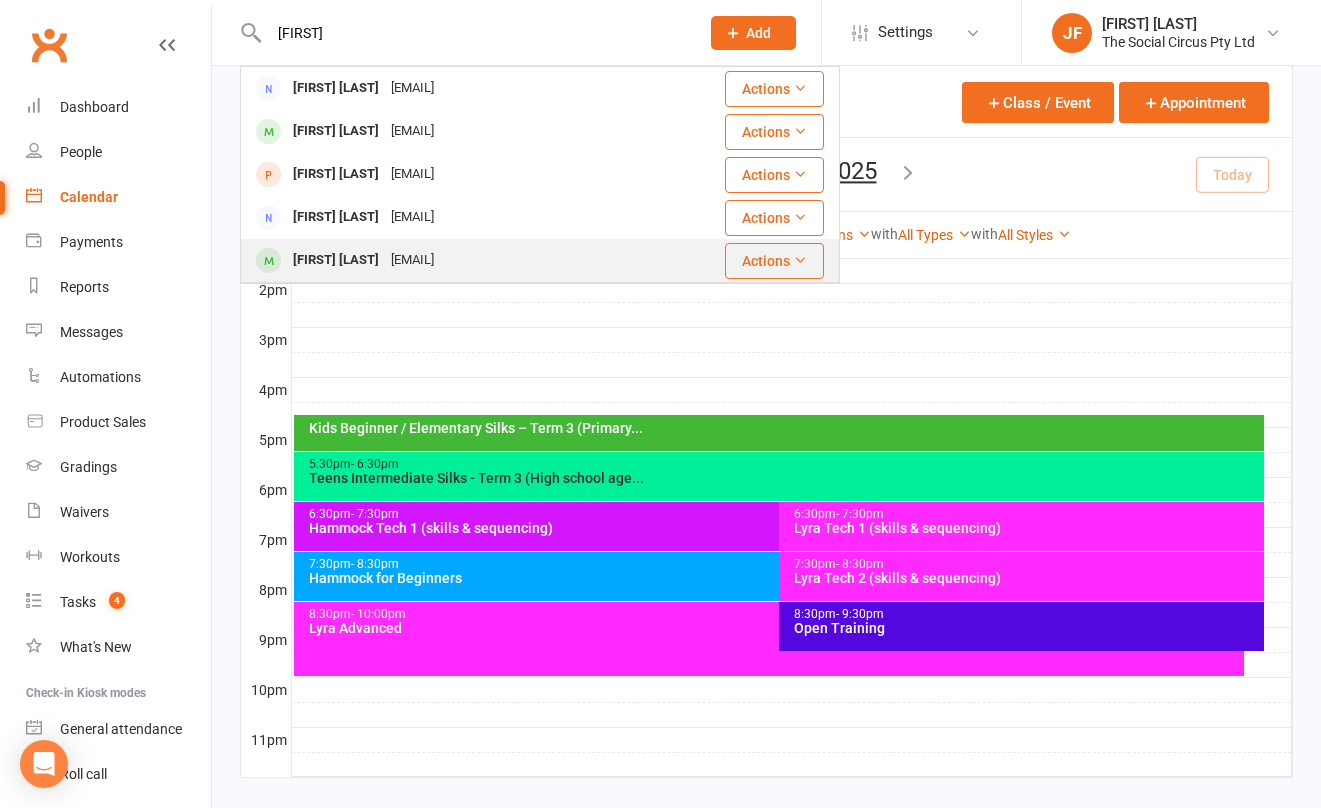 type on "[FIRST]" 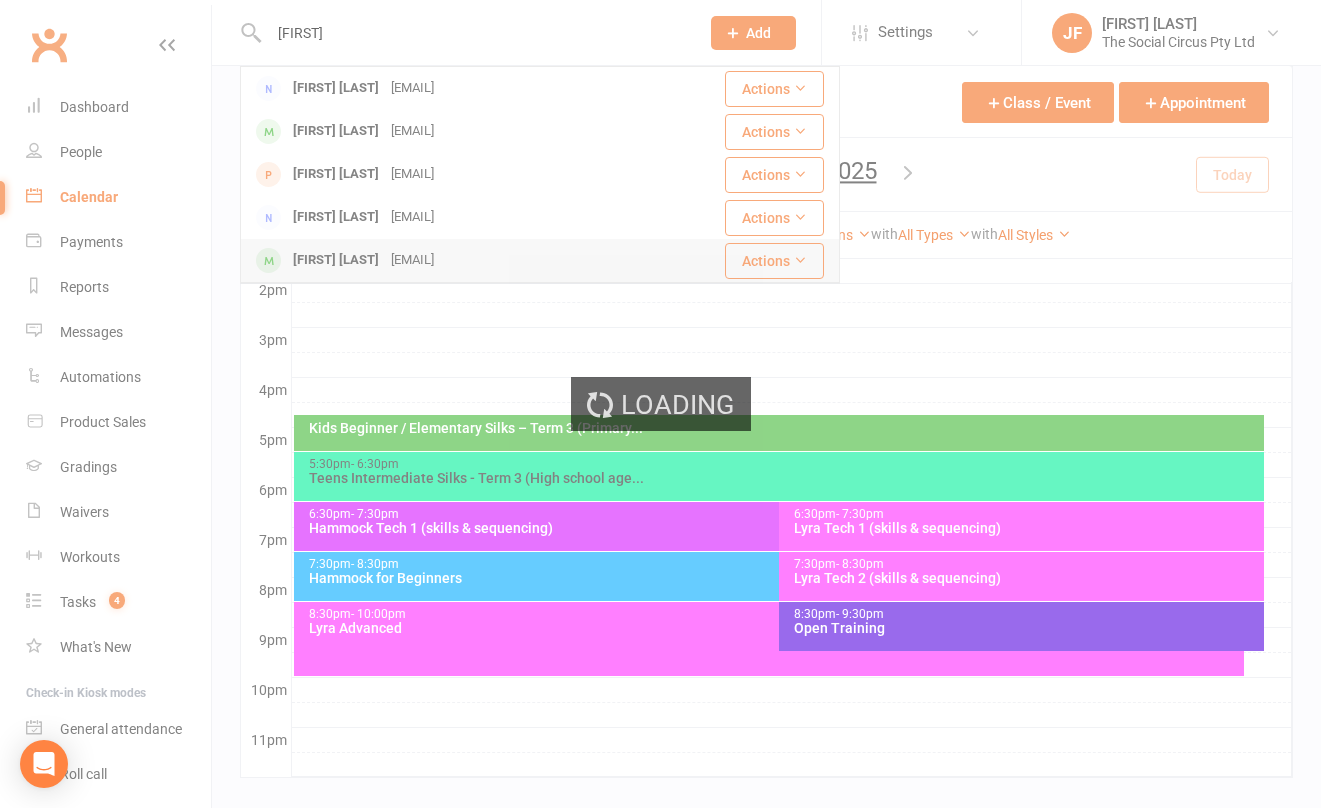 type 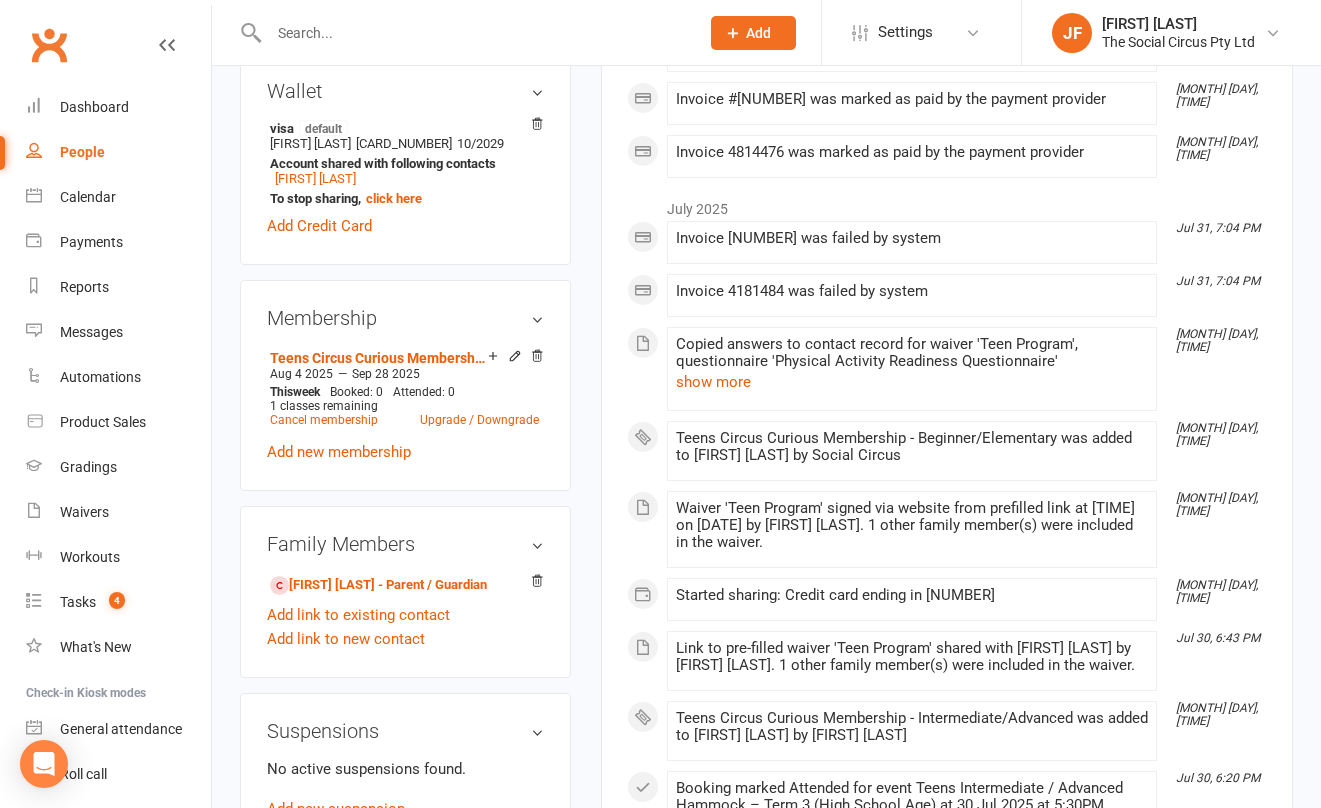 scroll, scrollTop: 0, scrollLeft: 0, axis: both 